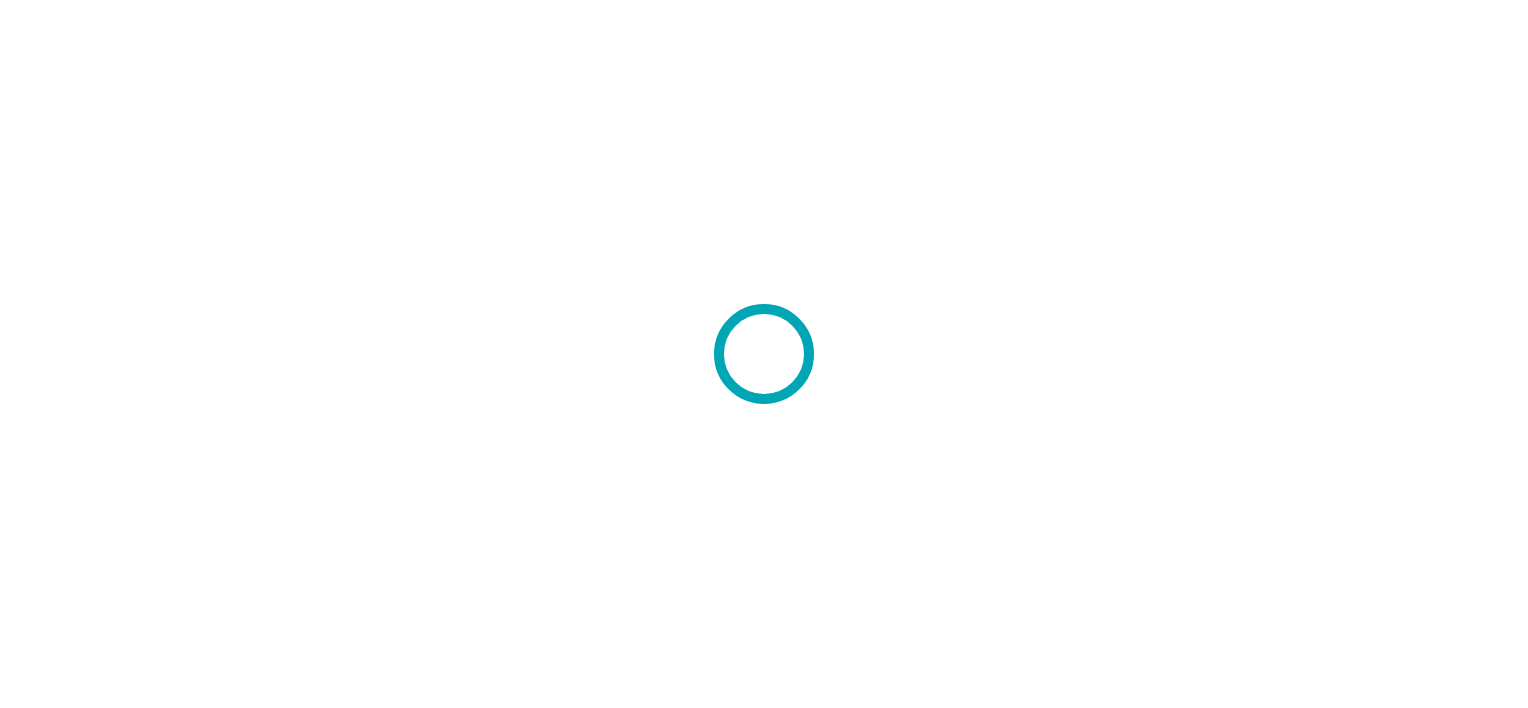 scroll, scrollTop: 0, scrollLeft: 0, axis: both 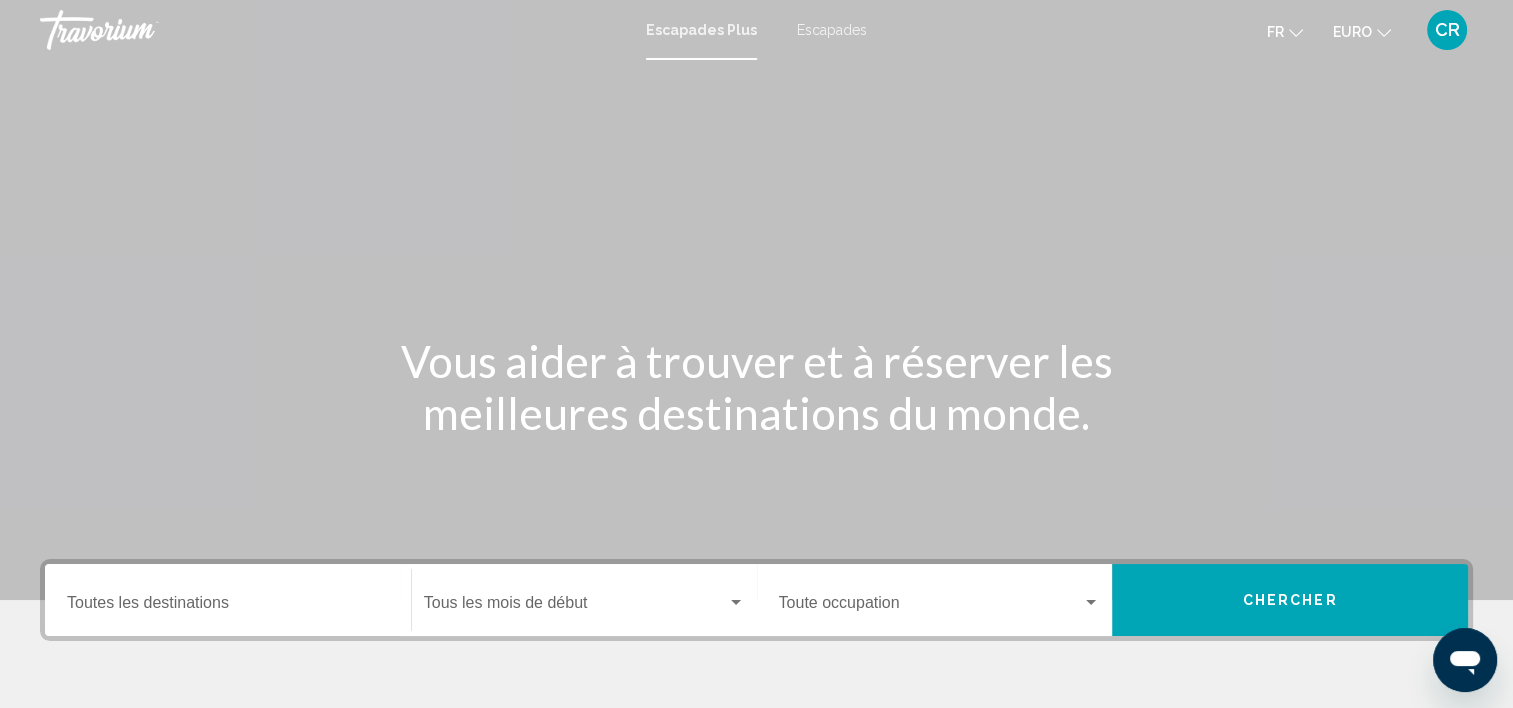 click on "Escapades Plus Escapades Fr
English Español Français Italiano Português русский EURO
USD ($) MXN (Mex$) CAD (Can$) GBP (£) EUR (€) AUD (A$) NZD (NZ$) CNY (CN¥) CR Se connecter" at bounding box center [756, 30] 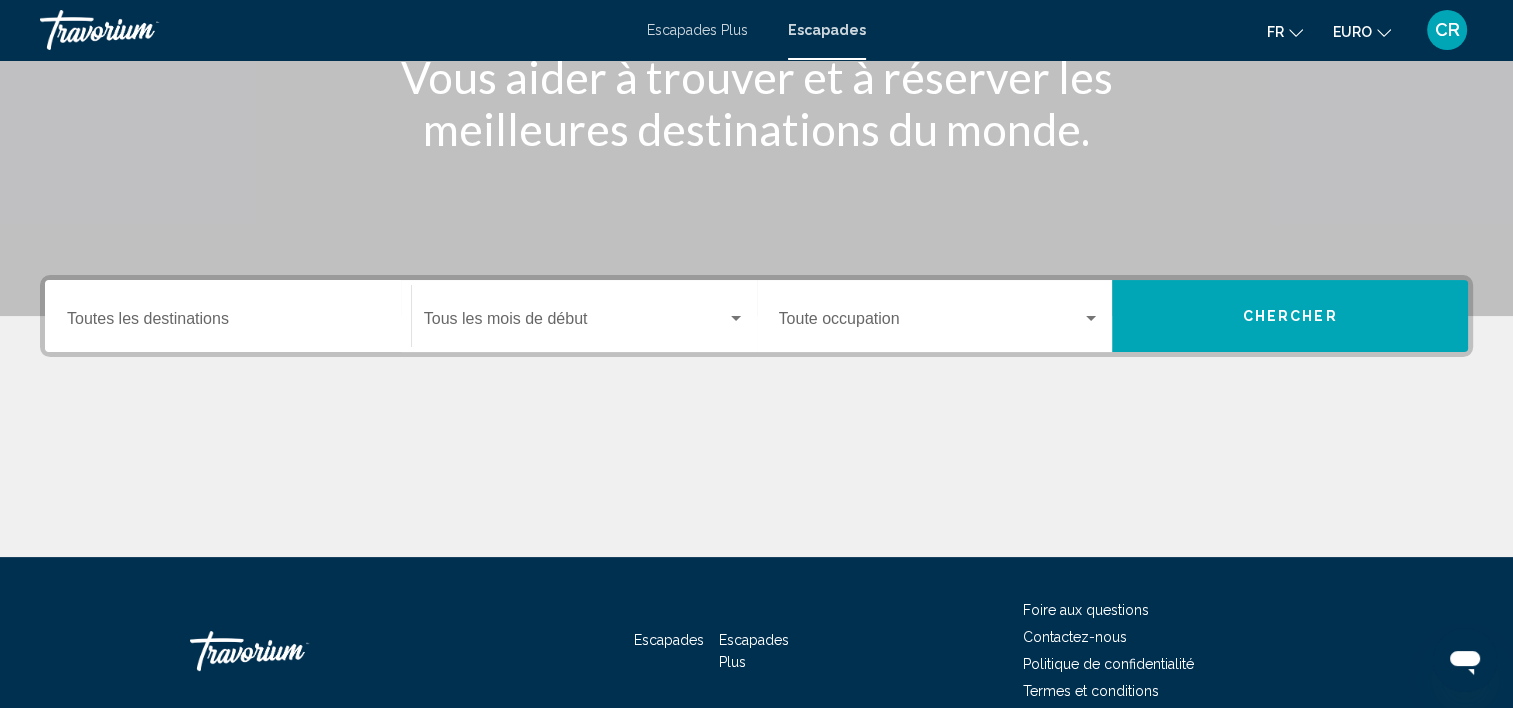 scroll, scrollTop: 300, scrollLeft: 0, axis: vertical 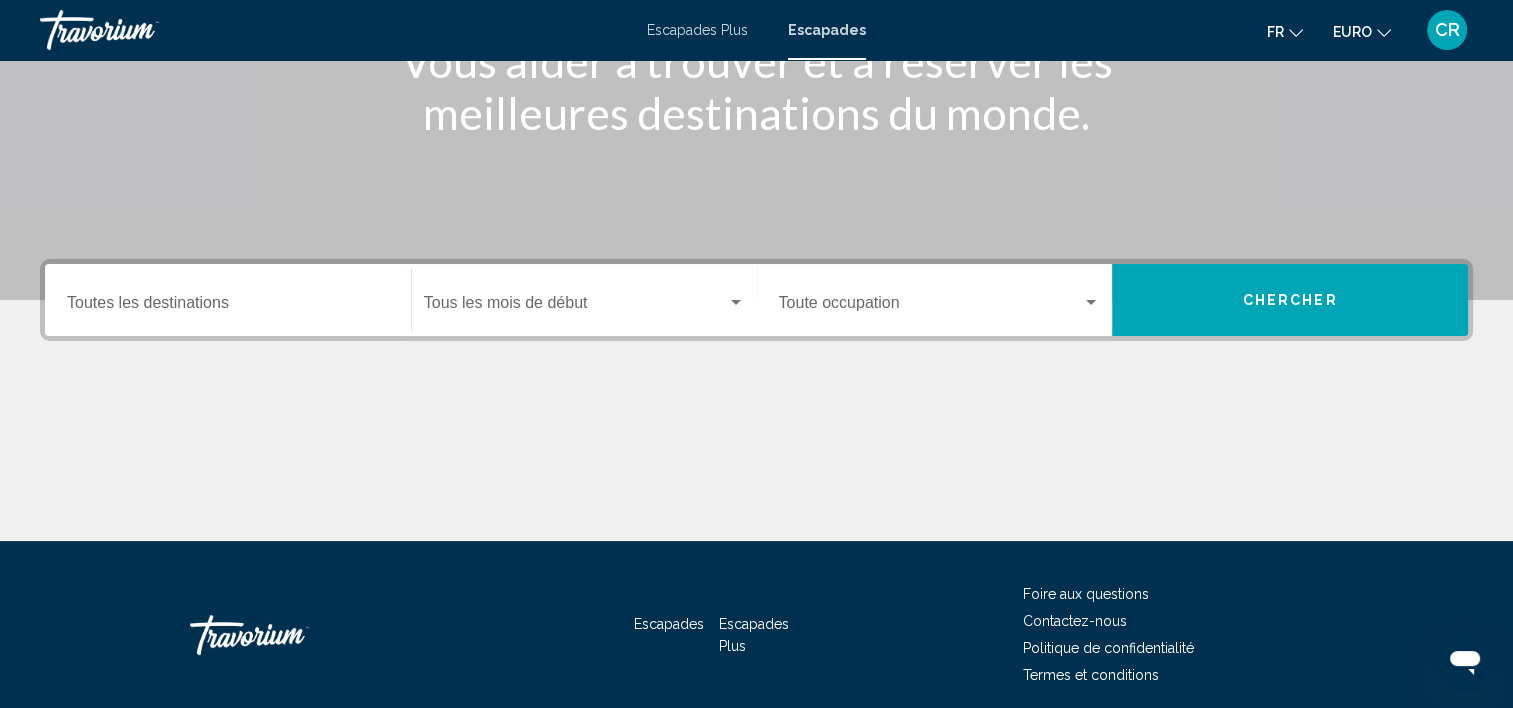 click on "Destination Toutes les destinations" at bounding box center [228, 307] 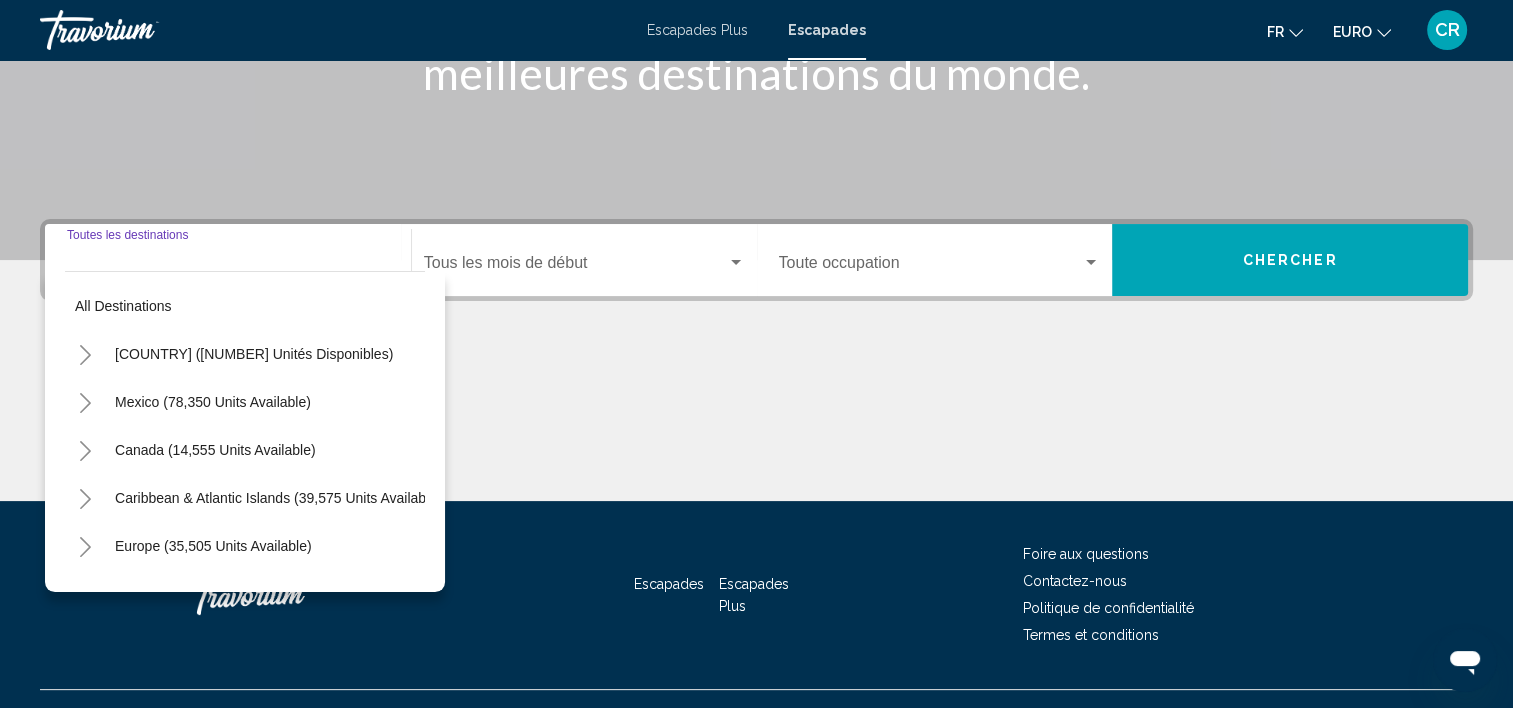 scroll, scrollTop: 377, scrollLeft: 0, axis: vertical 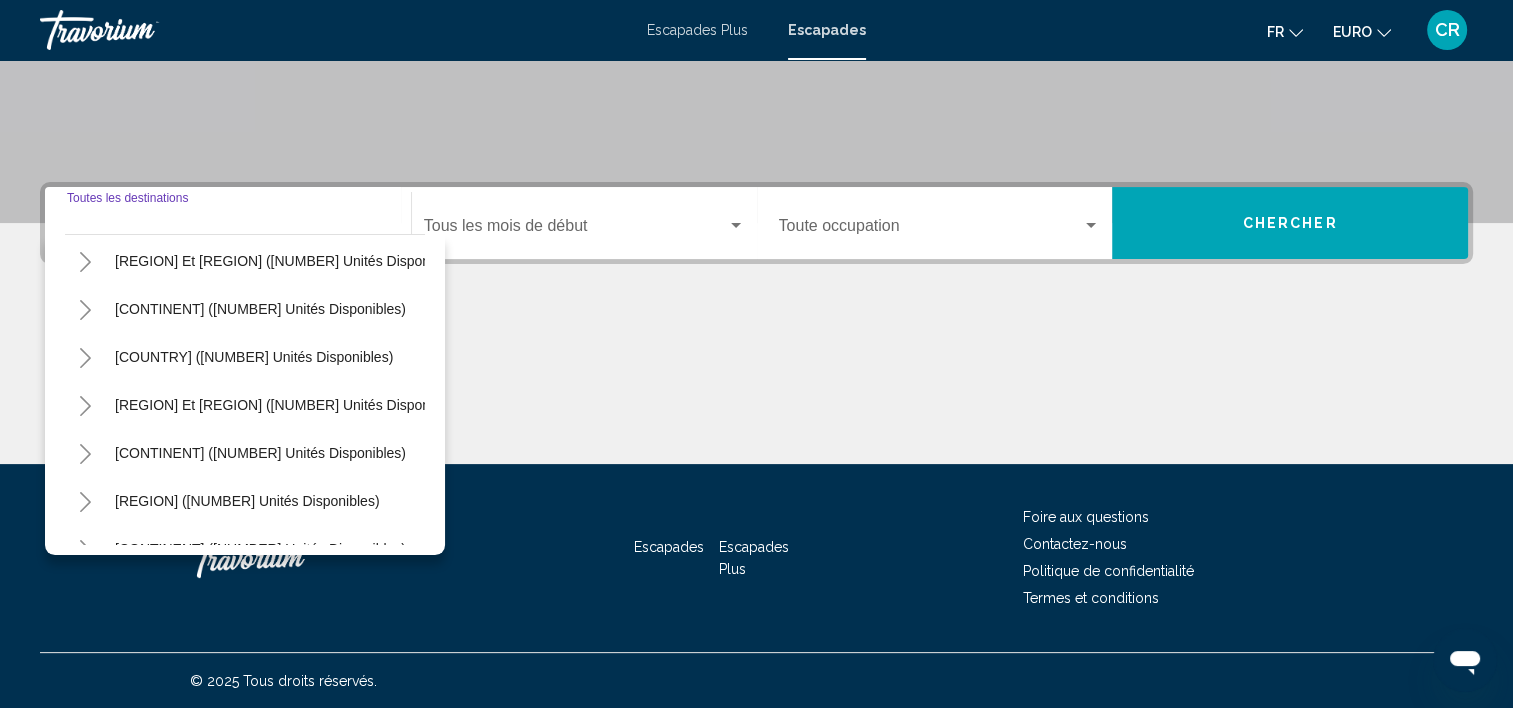 click 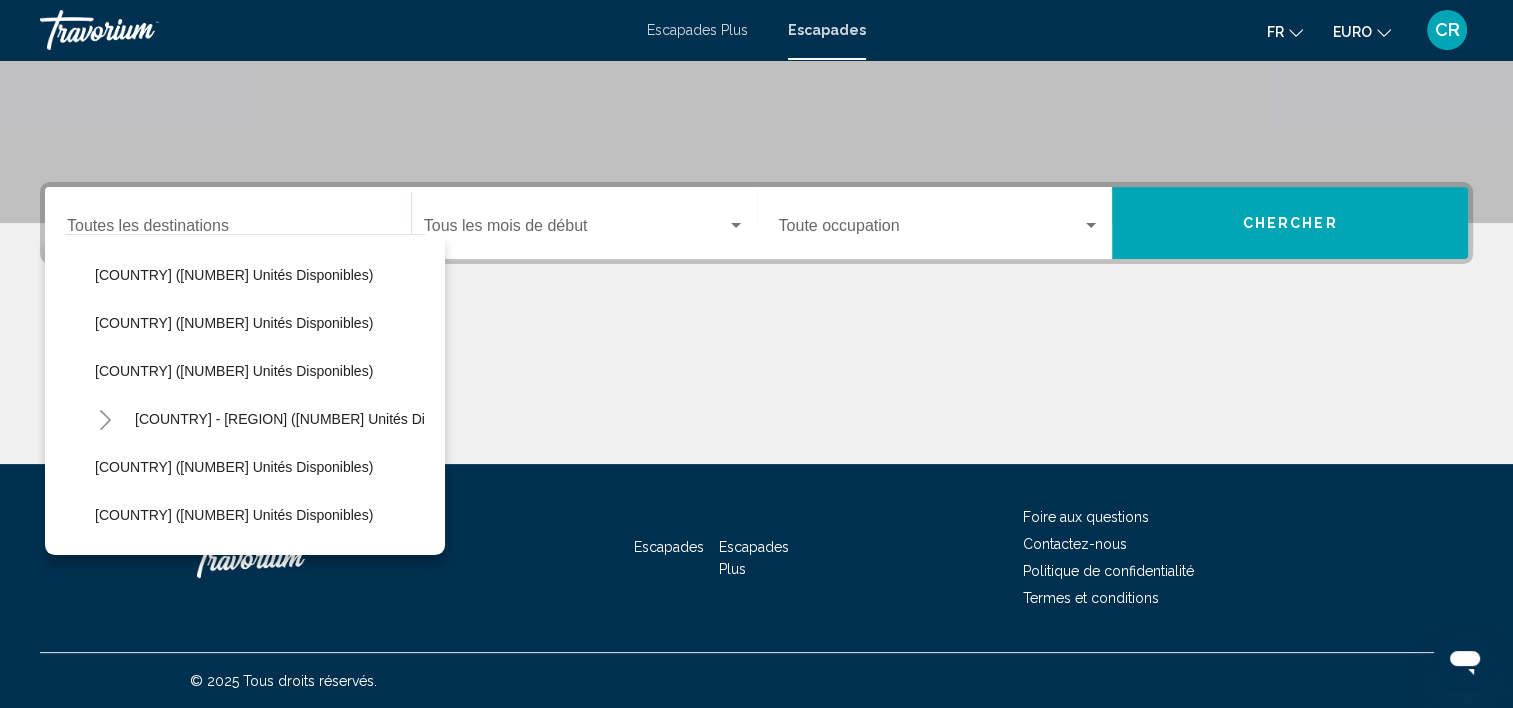 scroll, scrollTop: 1000, scrollLeft: 0, axis: vertical 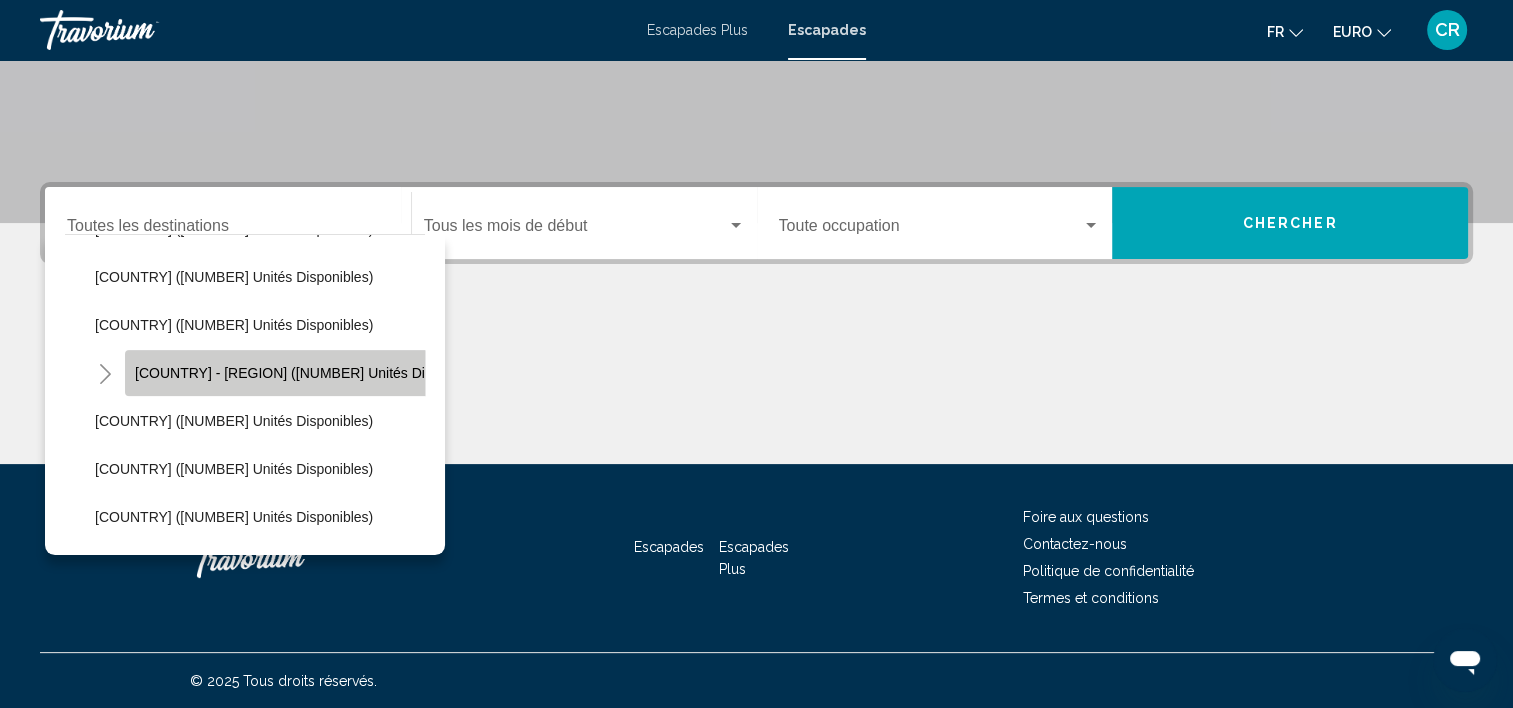 click on "[COUNTRY] - [REGION] ([NUMBER] unités disponibles)" 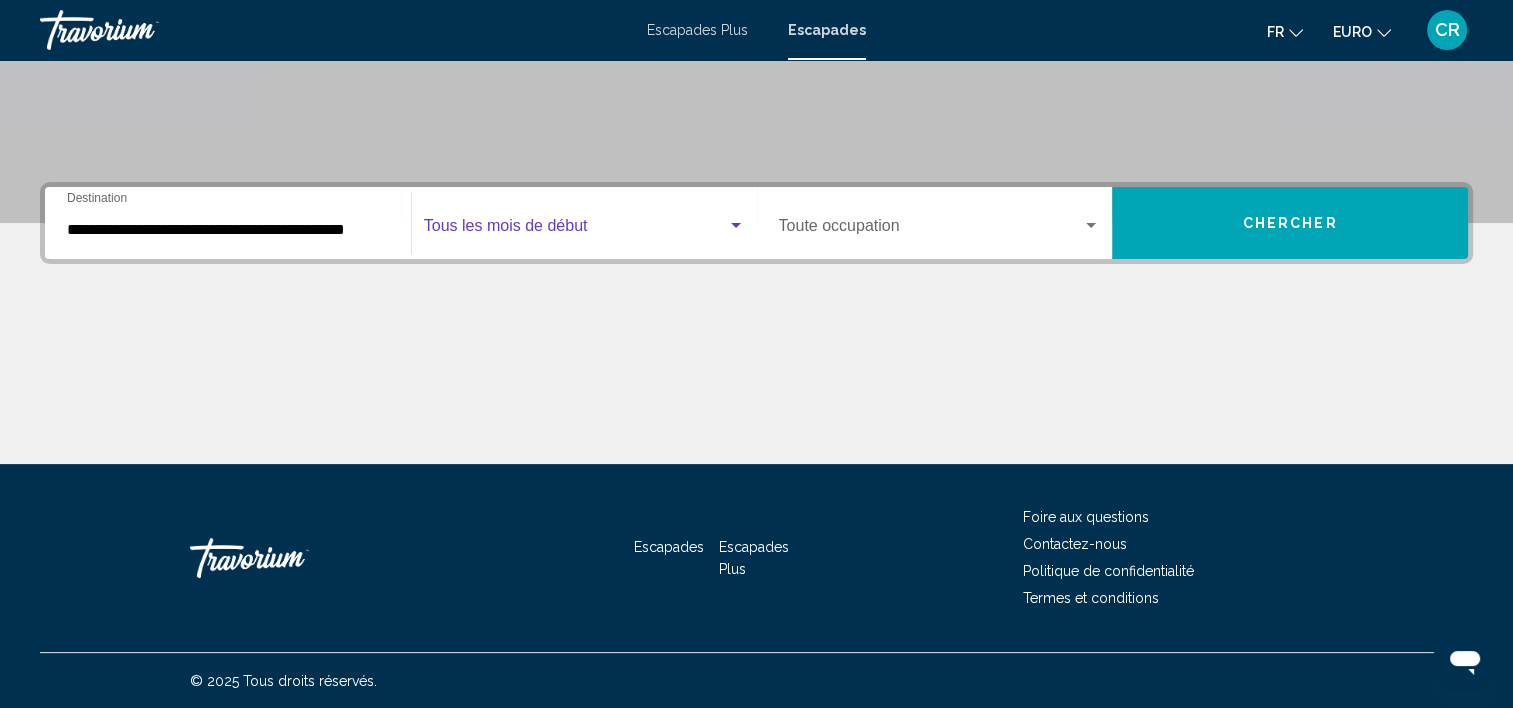 click at bounding box center [575, 230] 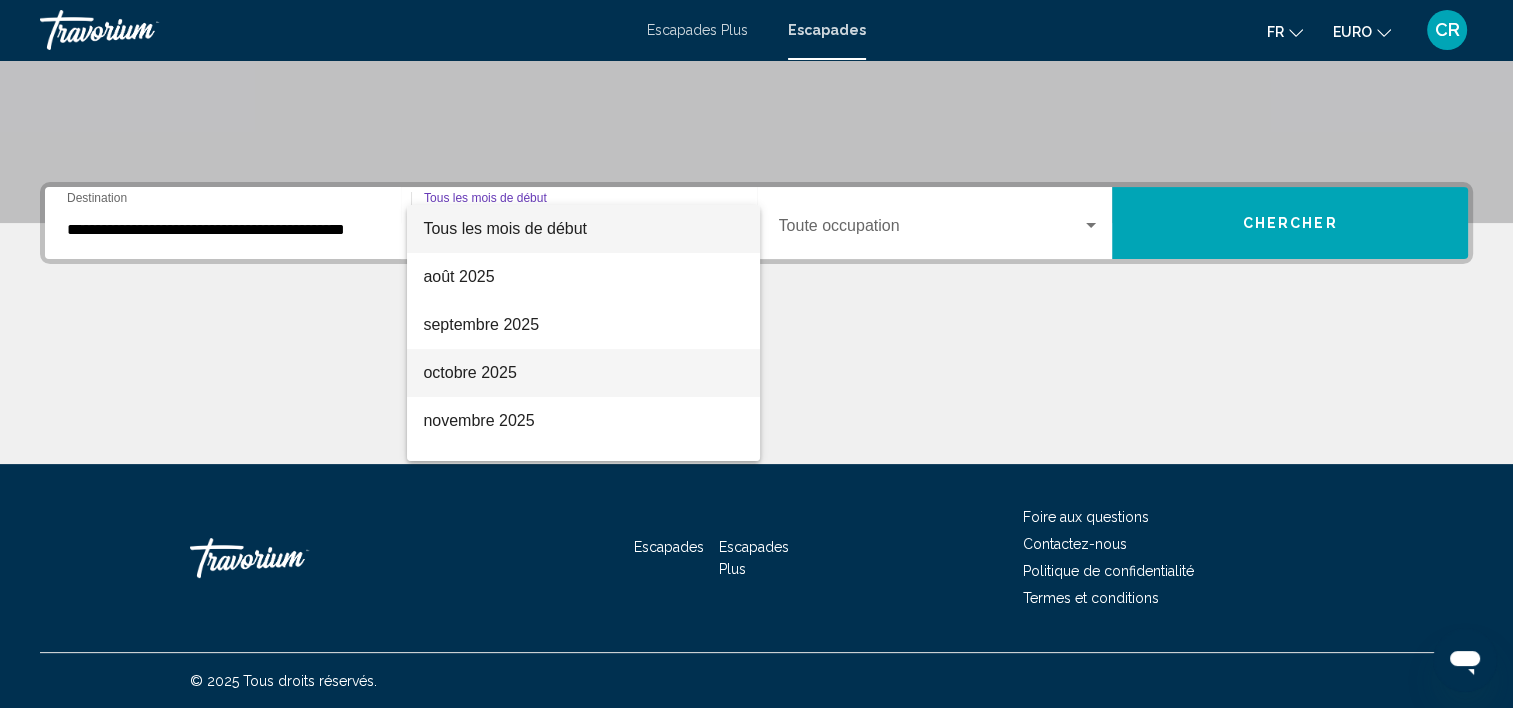 drag, startPoint x: 533, startPoint y: 373, endPoint x: 545, endPoint y: 365, distance: 14.422205 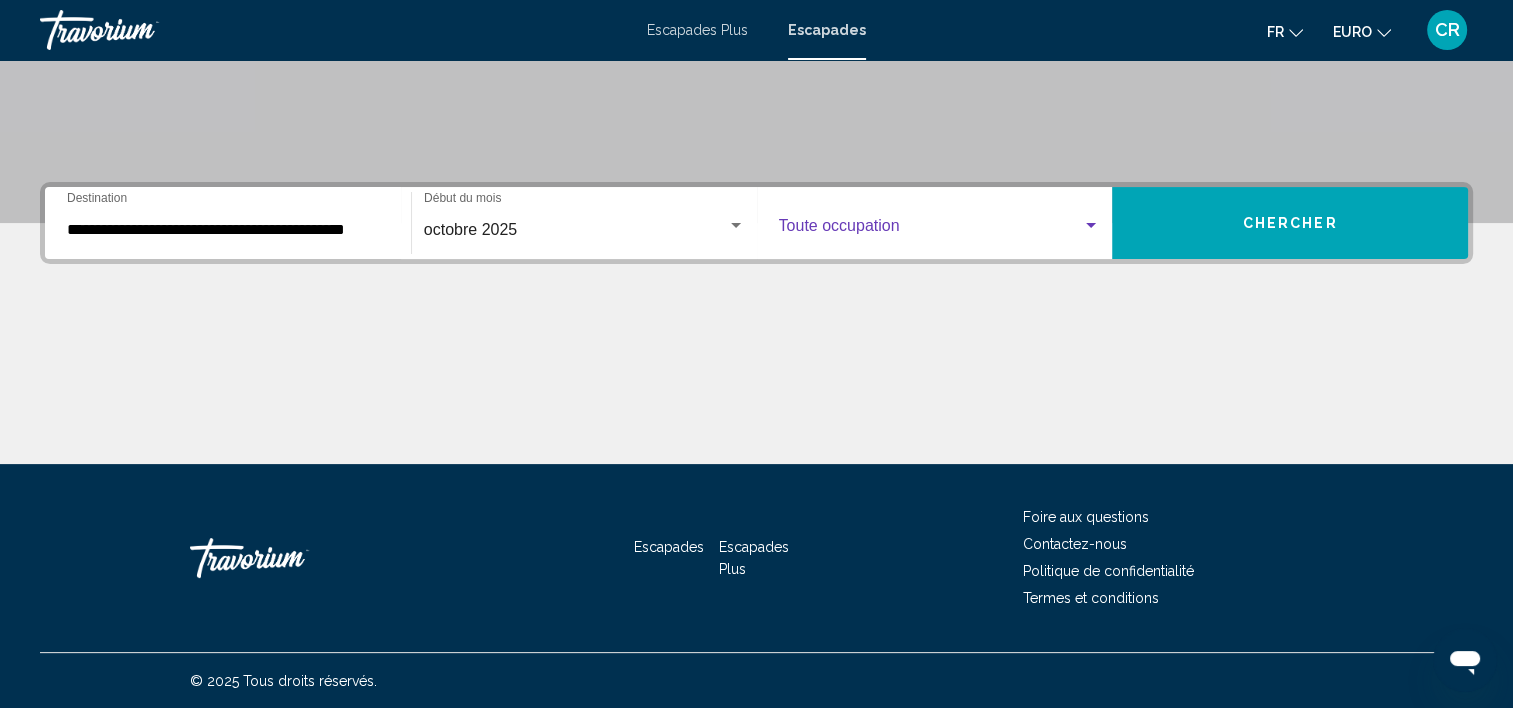 click at bounding box center (931, 230) 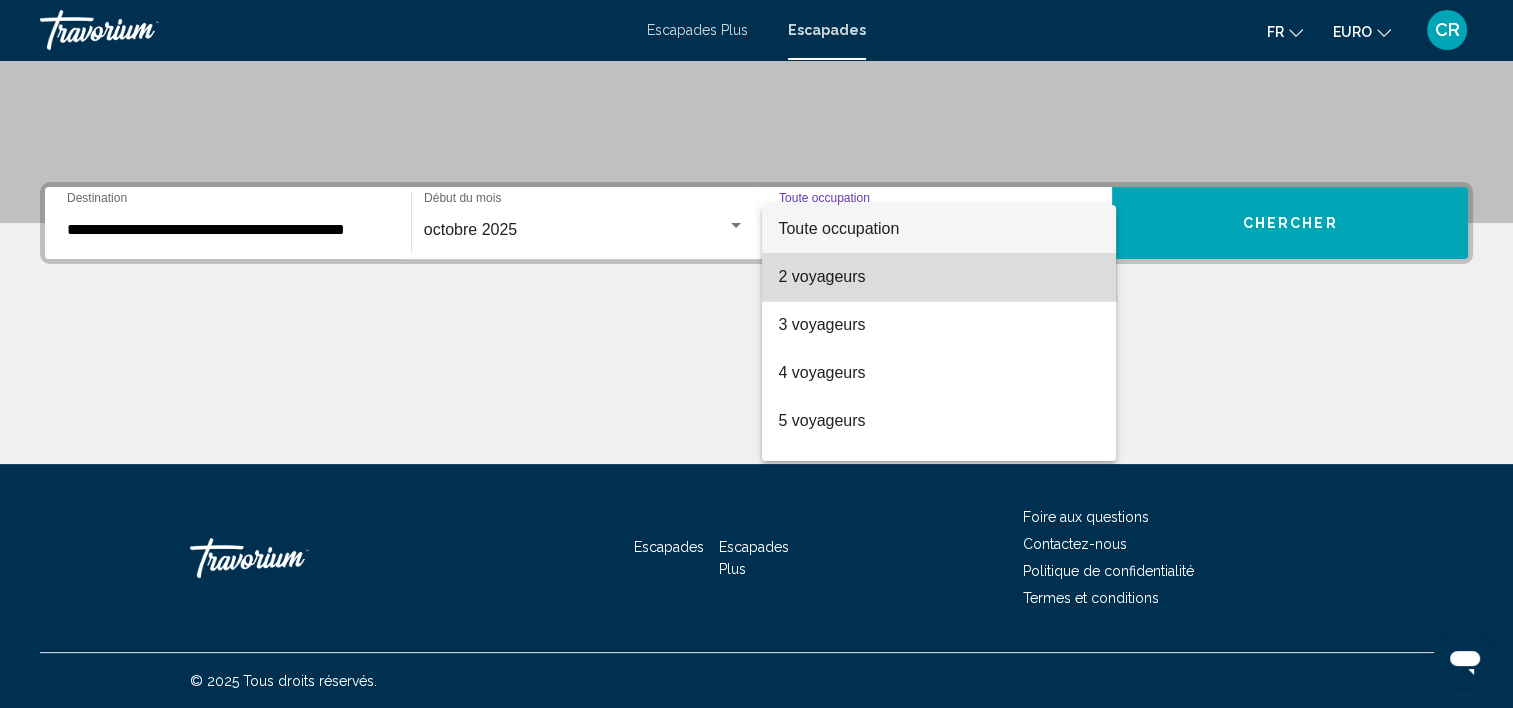 click on "2 voyageurs" at bounding box center [939, 277] 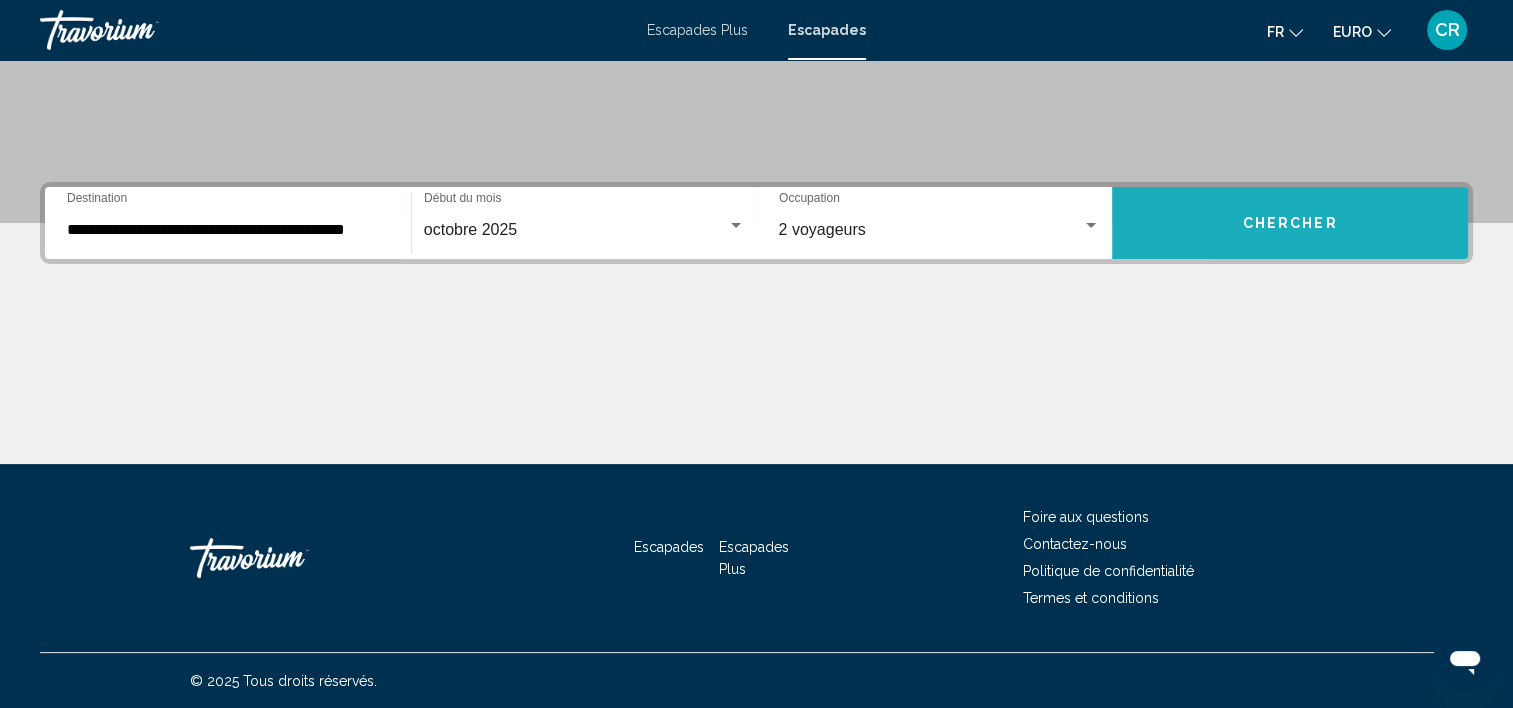 click on "Chercher" at bounding box center (1290, 223) 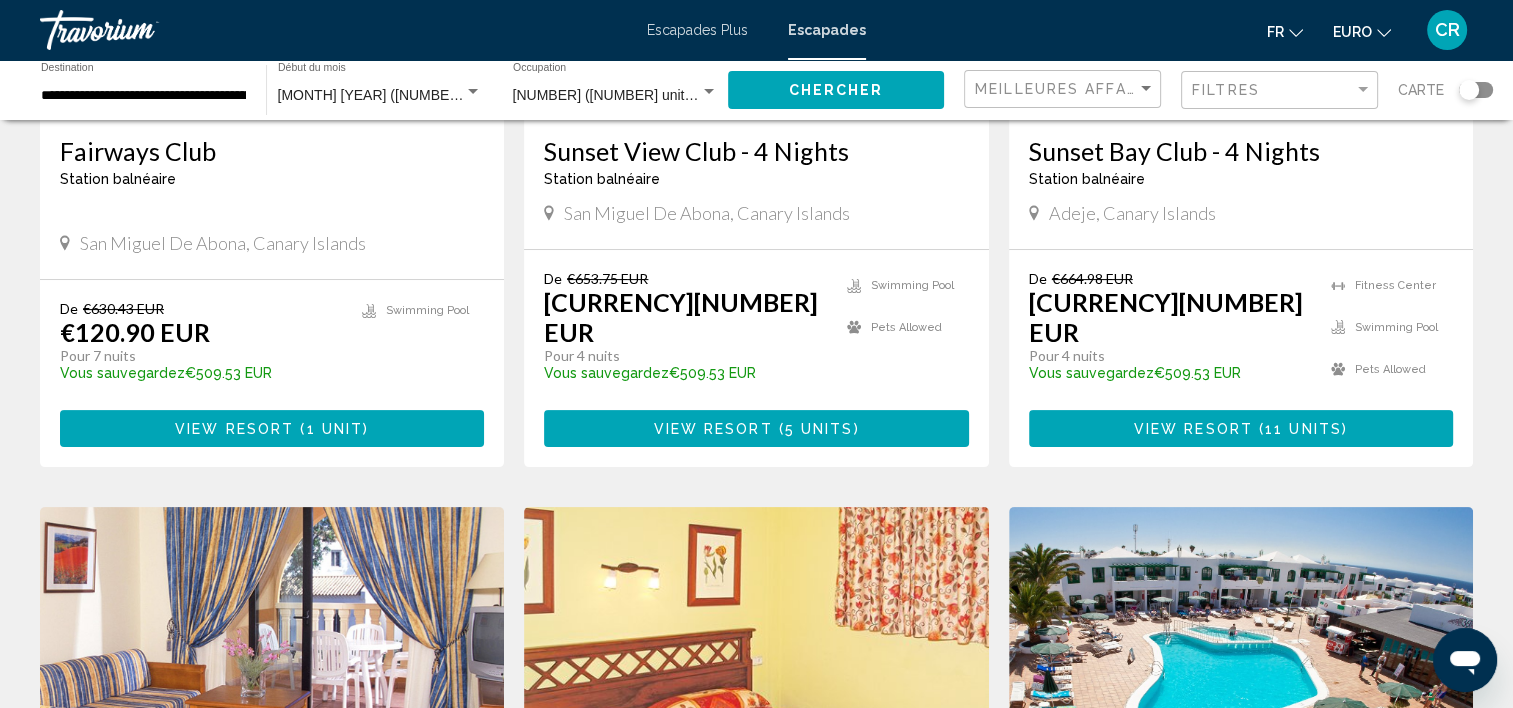 scroll, scrollTop: 0, scrollLeft: 0, axis: both 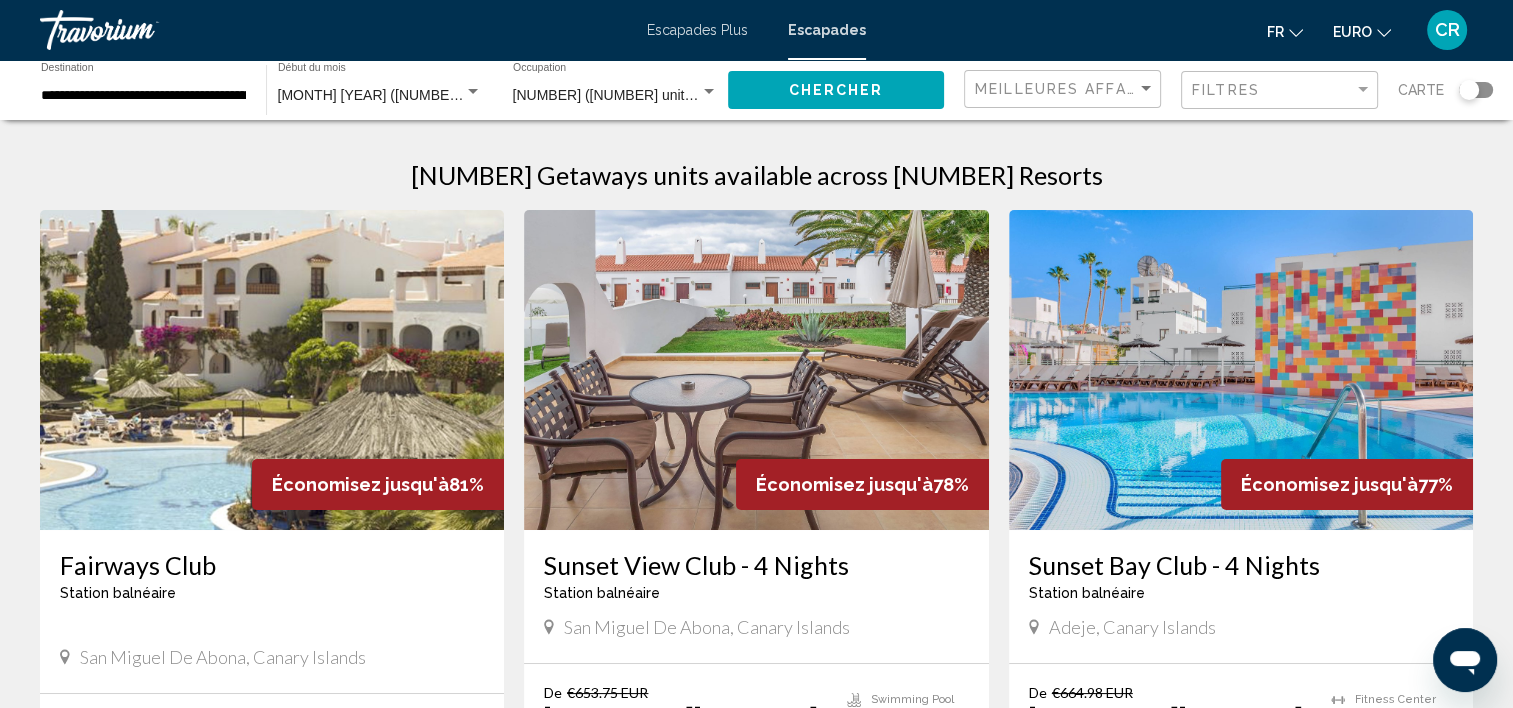 click on "**********" at bounding box center (143, 96) 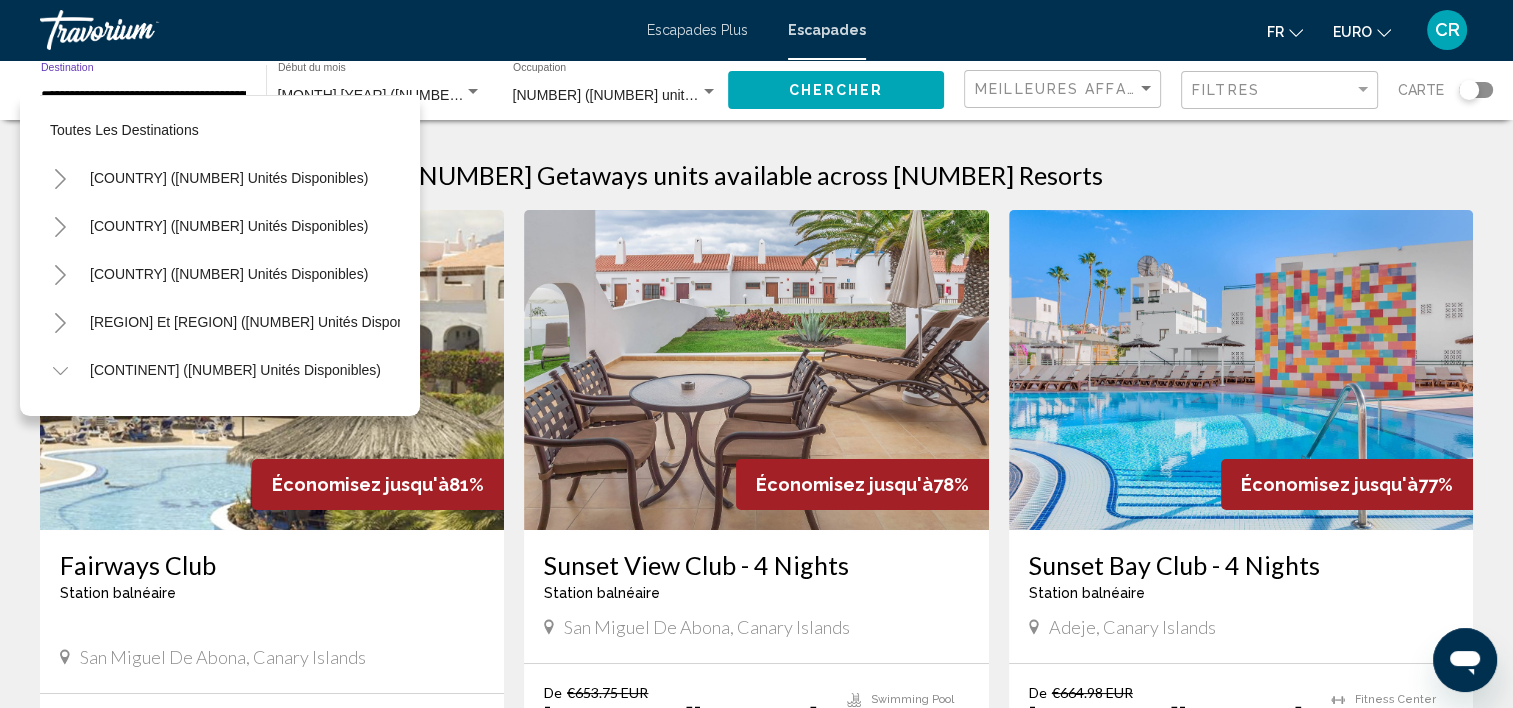scroll, scrollTop: 990, scrollLeft: 47, axis: both 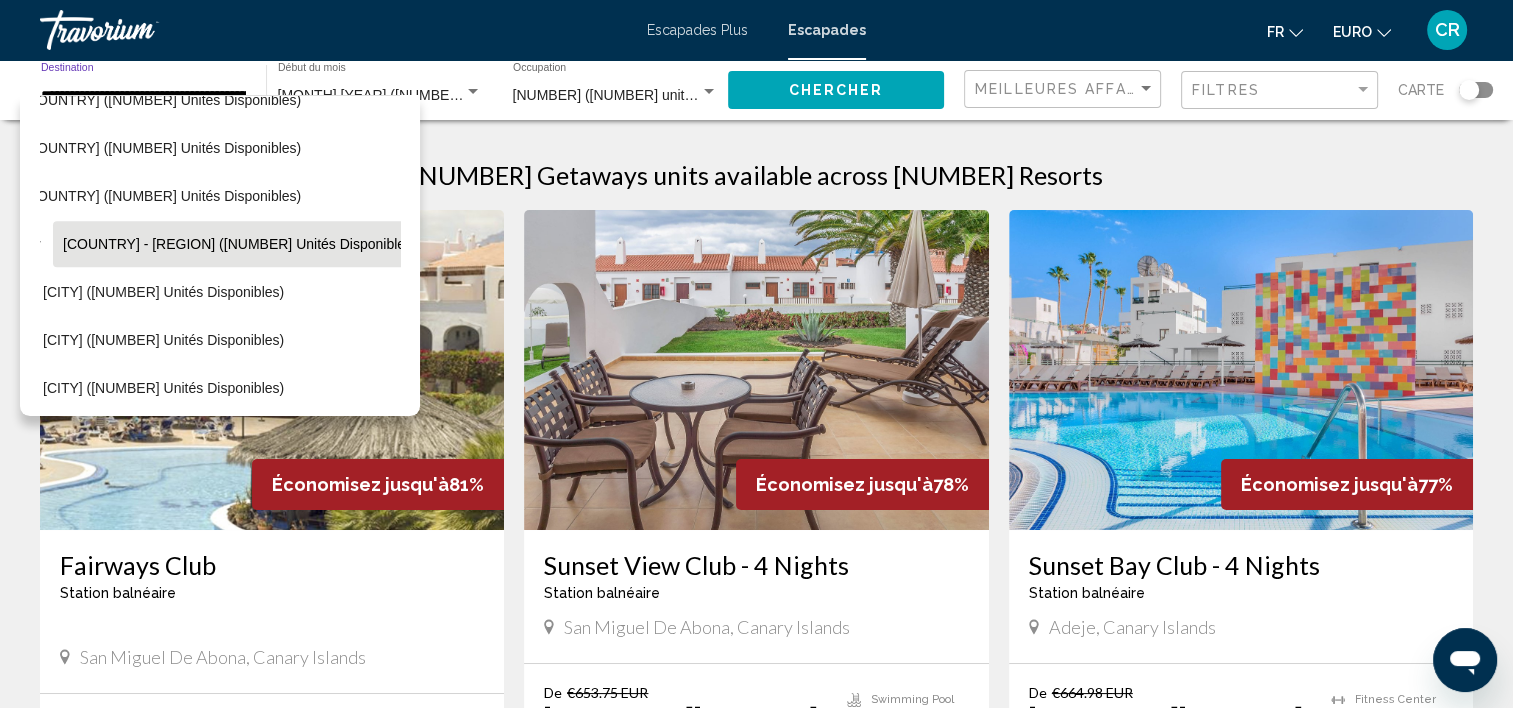 click on "[COUNTRY] - [REGION] ([NUMBER] unités disponibles)" 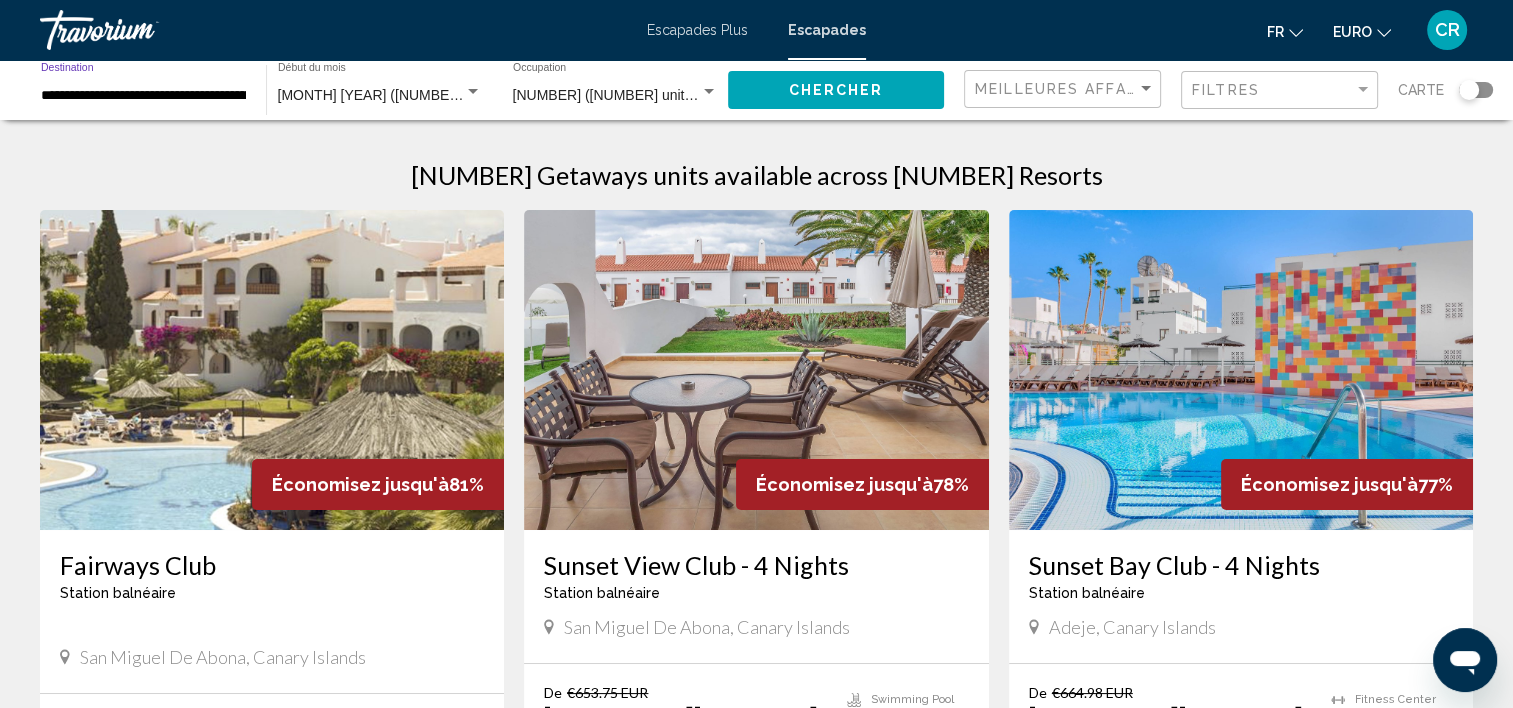 click on "Chercher" 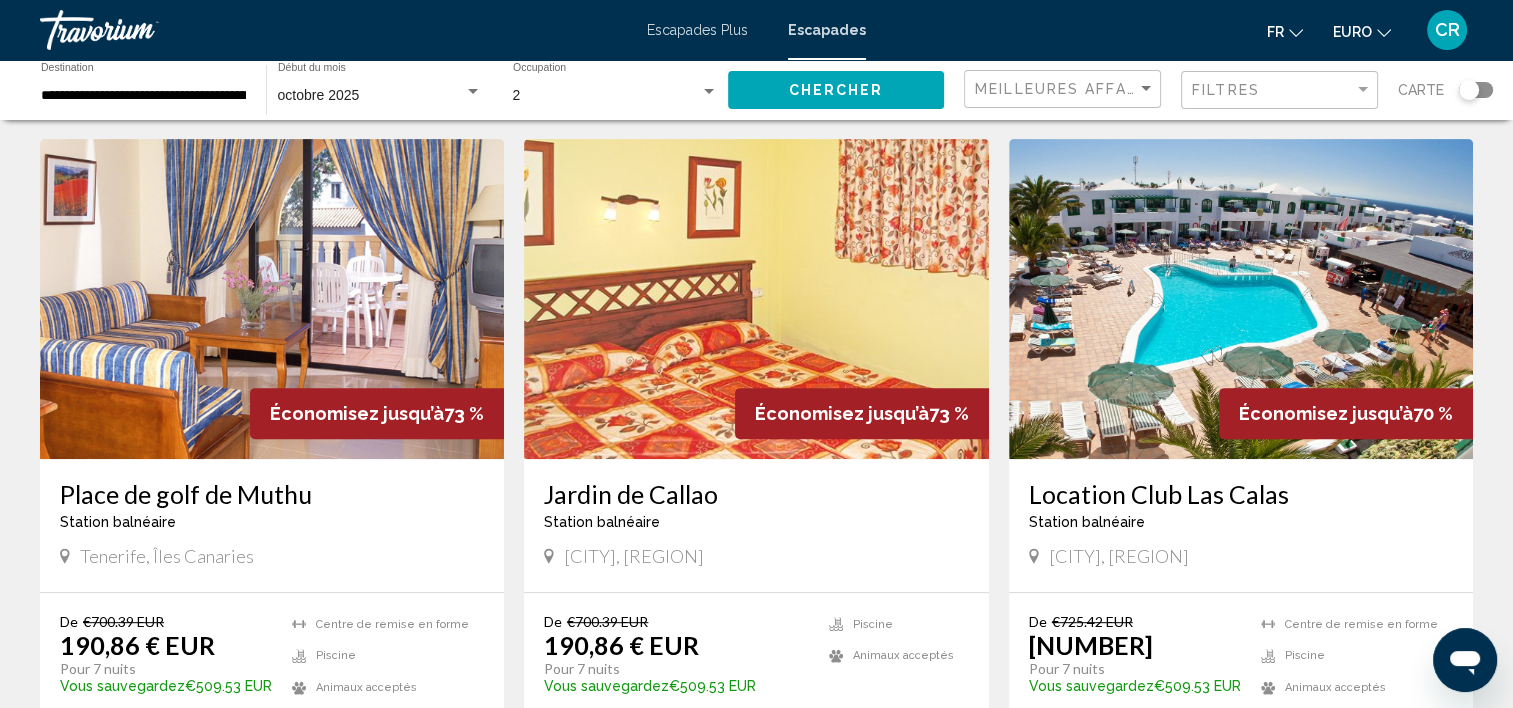 scroll, scrollTop: 800, scrollLeft: 0, axis: vertical 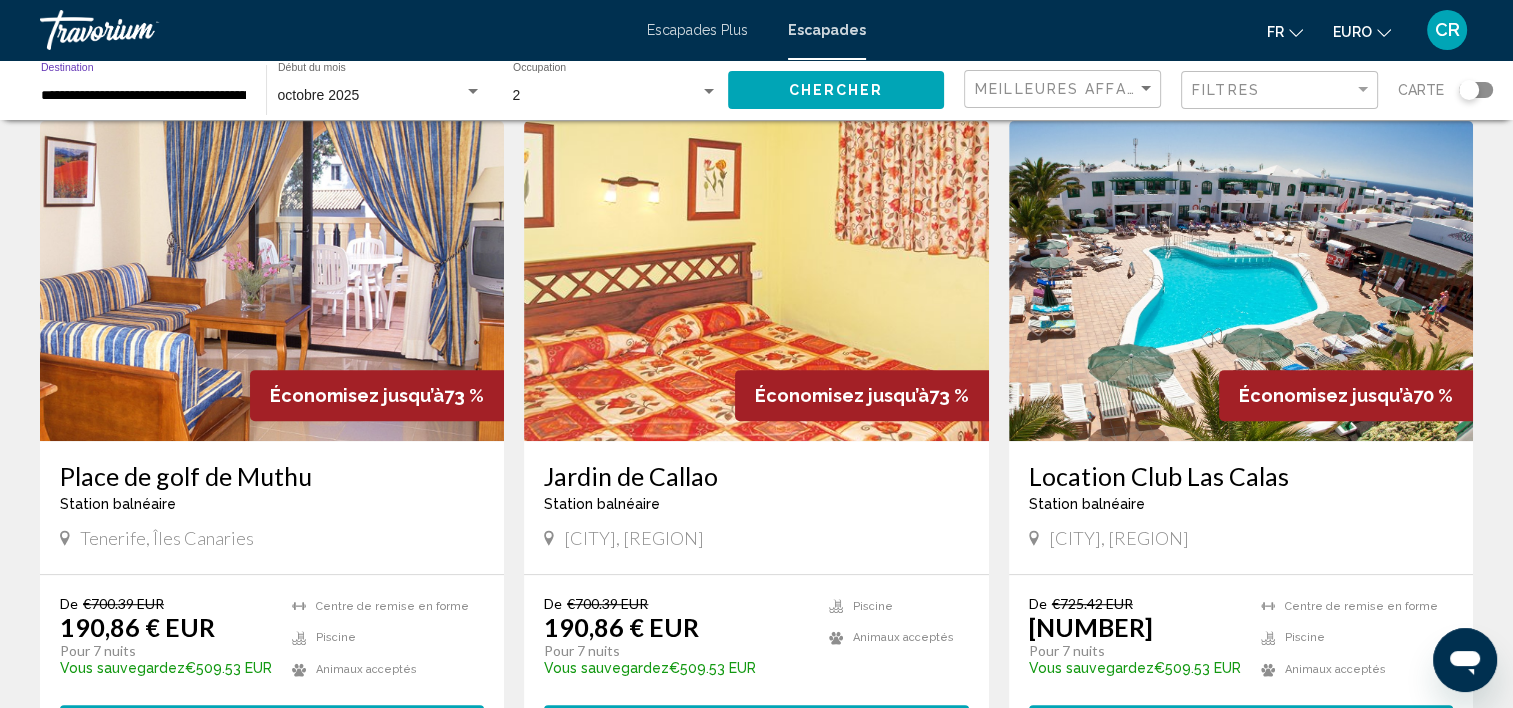 click on "**********" at bounding box center (143, 96) 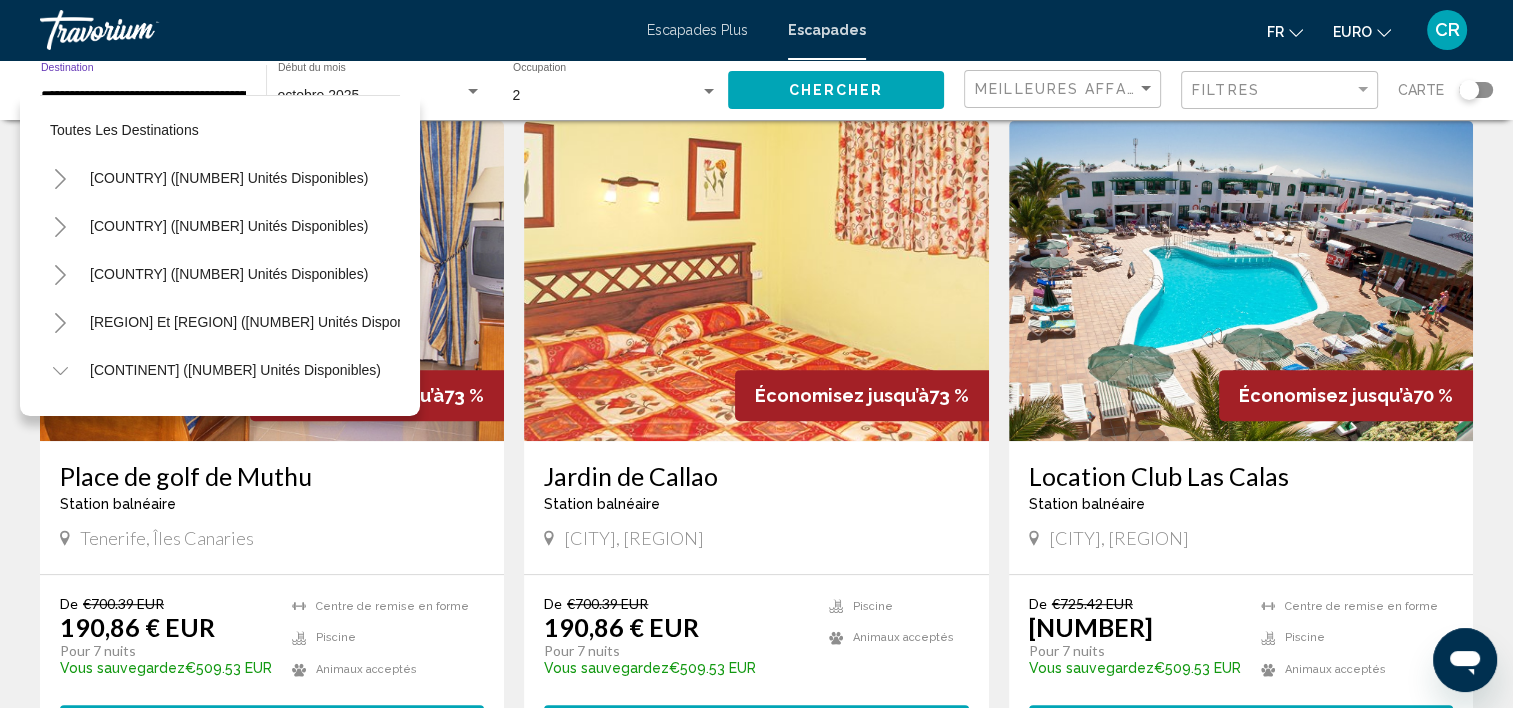 scroll, scrollTop: 990, scrollLeft: 47, axis: both 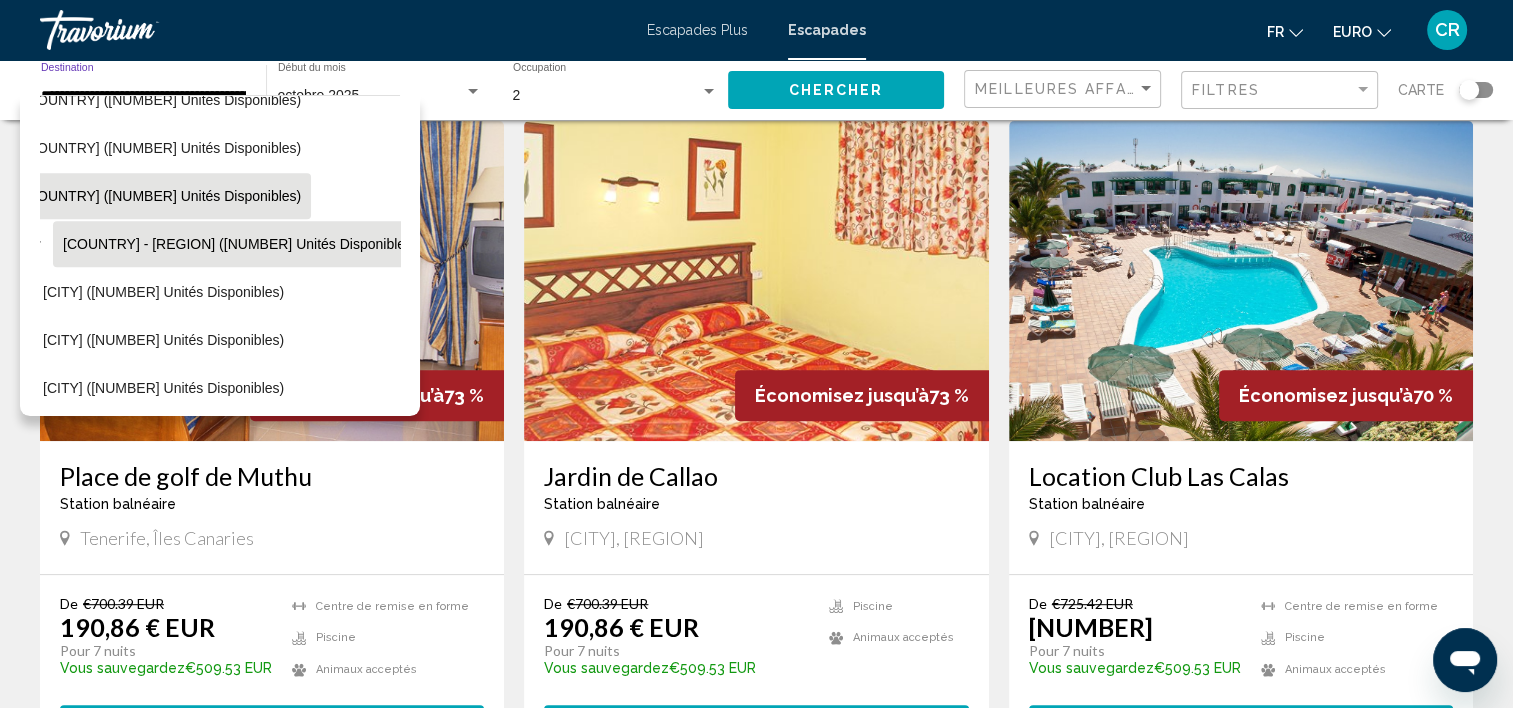 click on "[COUNTRY] ([NUMBER] unités disponibles)" 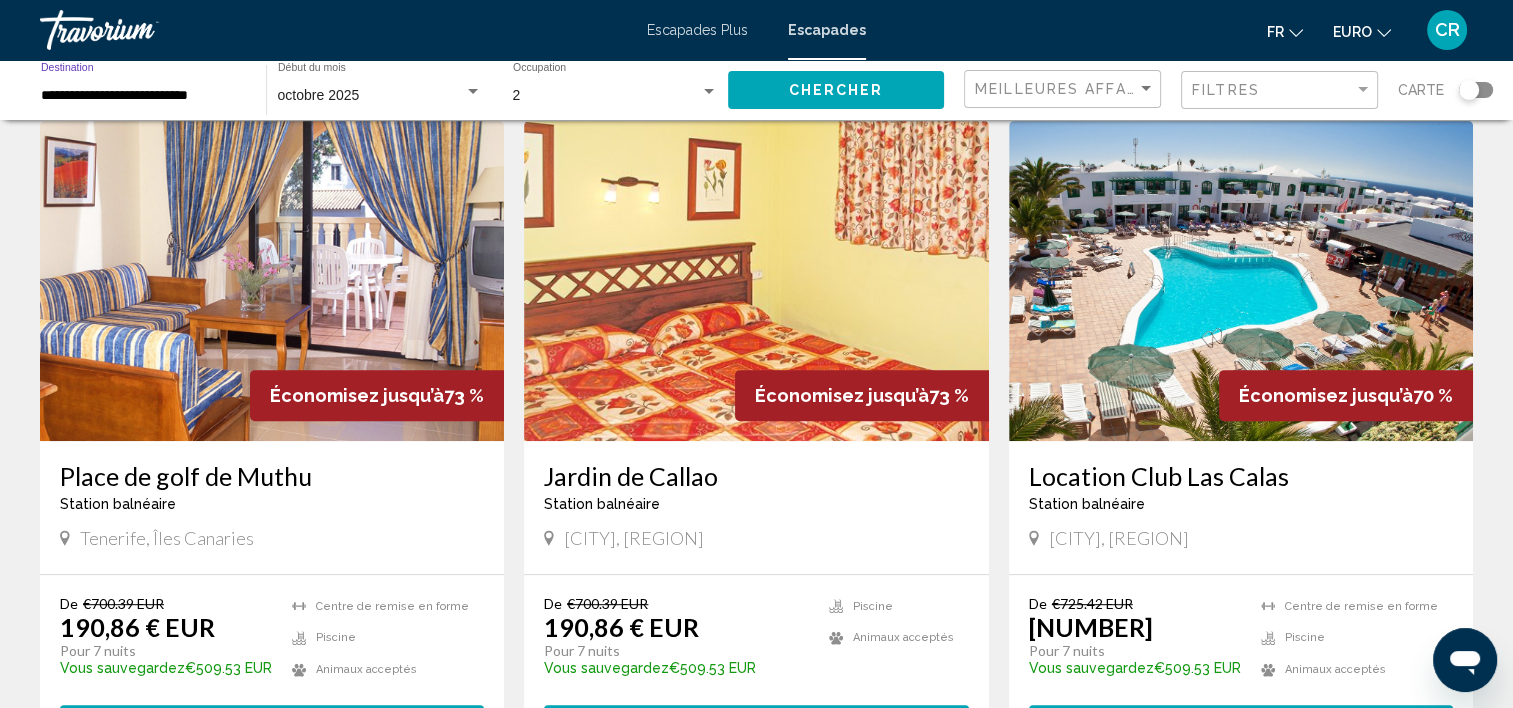 click on "Chercher" 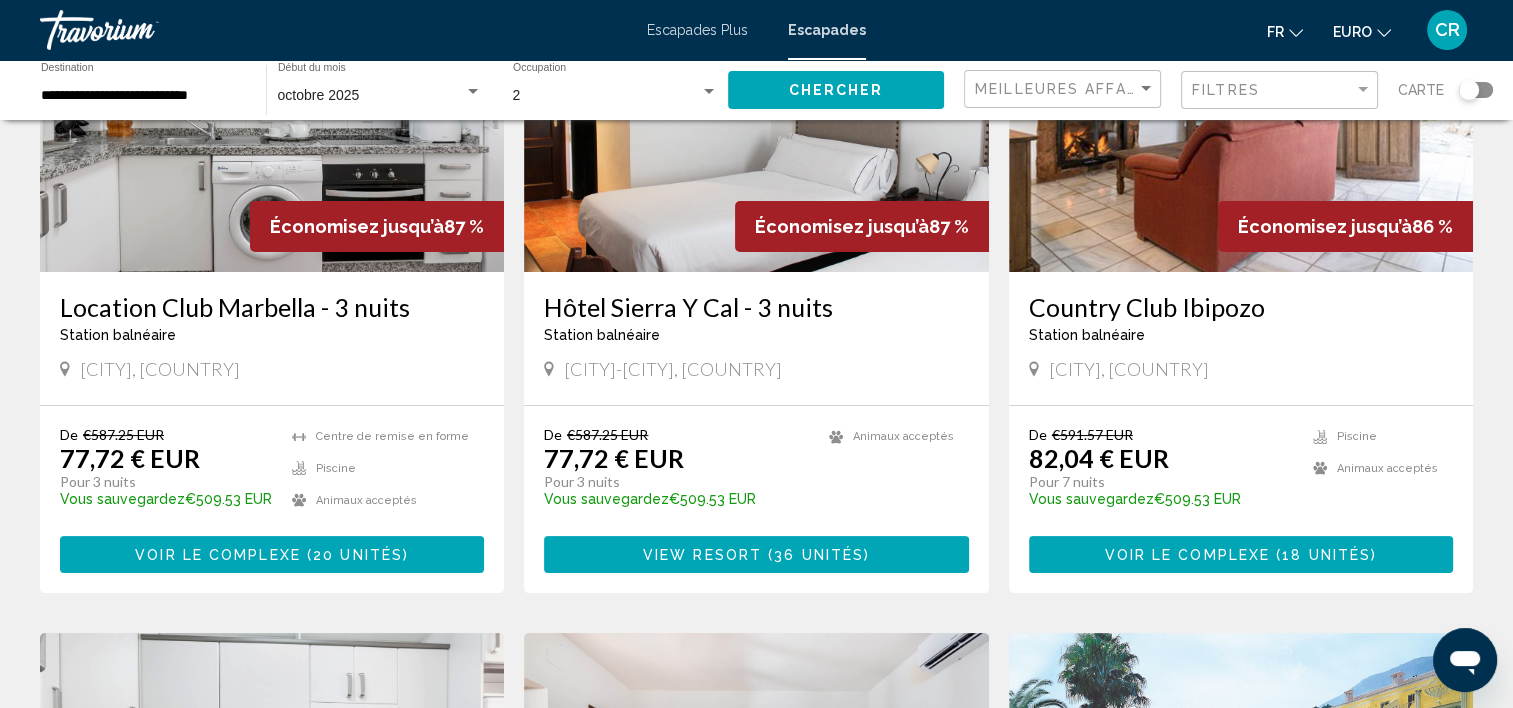 scroll, scrollTop: 100, scrollLeft: 0, axis: vertical 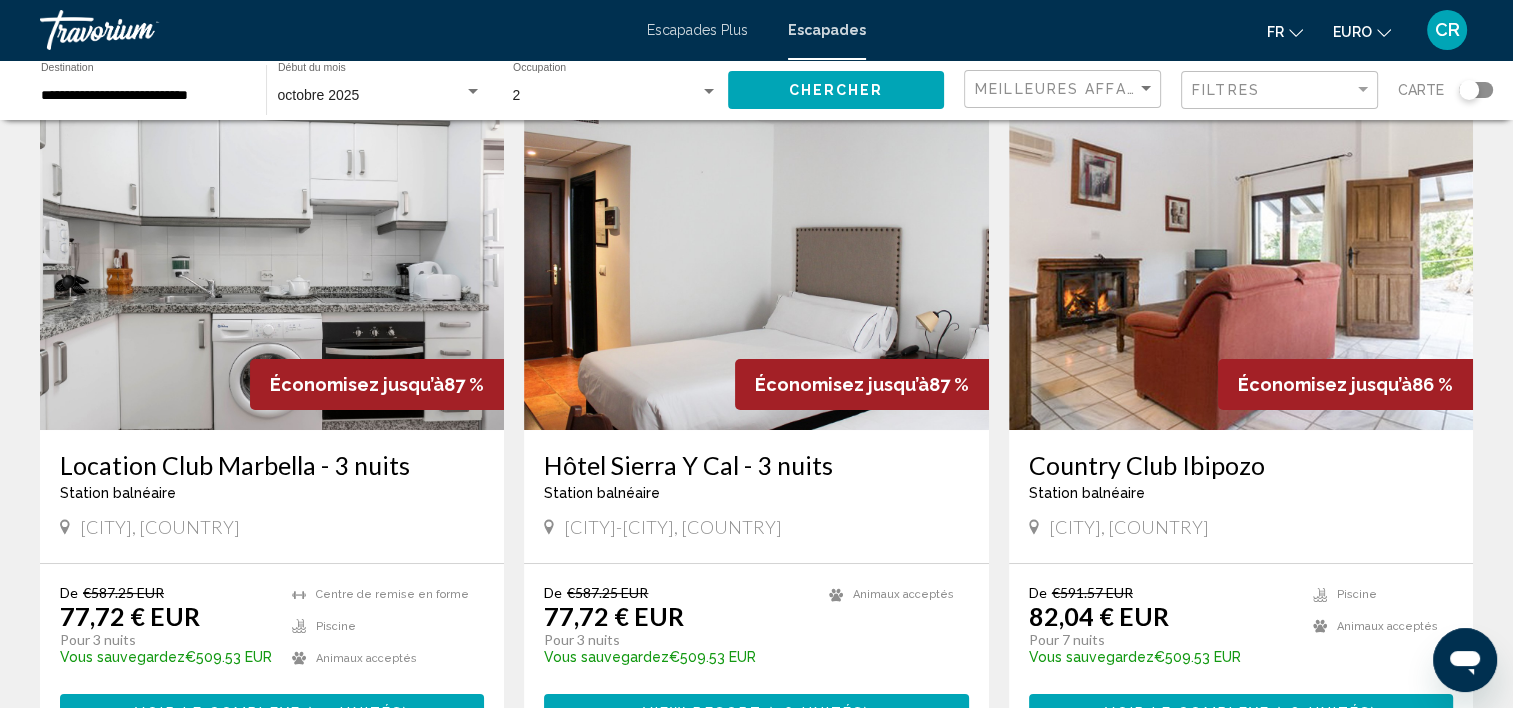 click at bounding box center [756, 270] 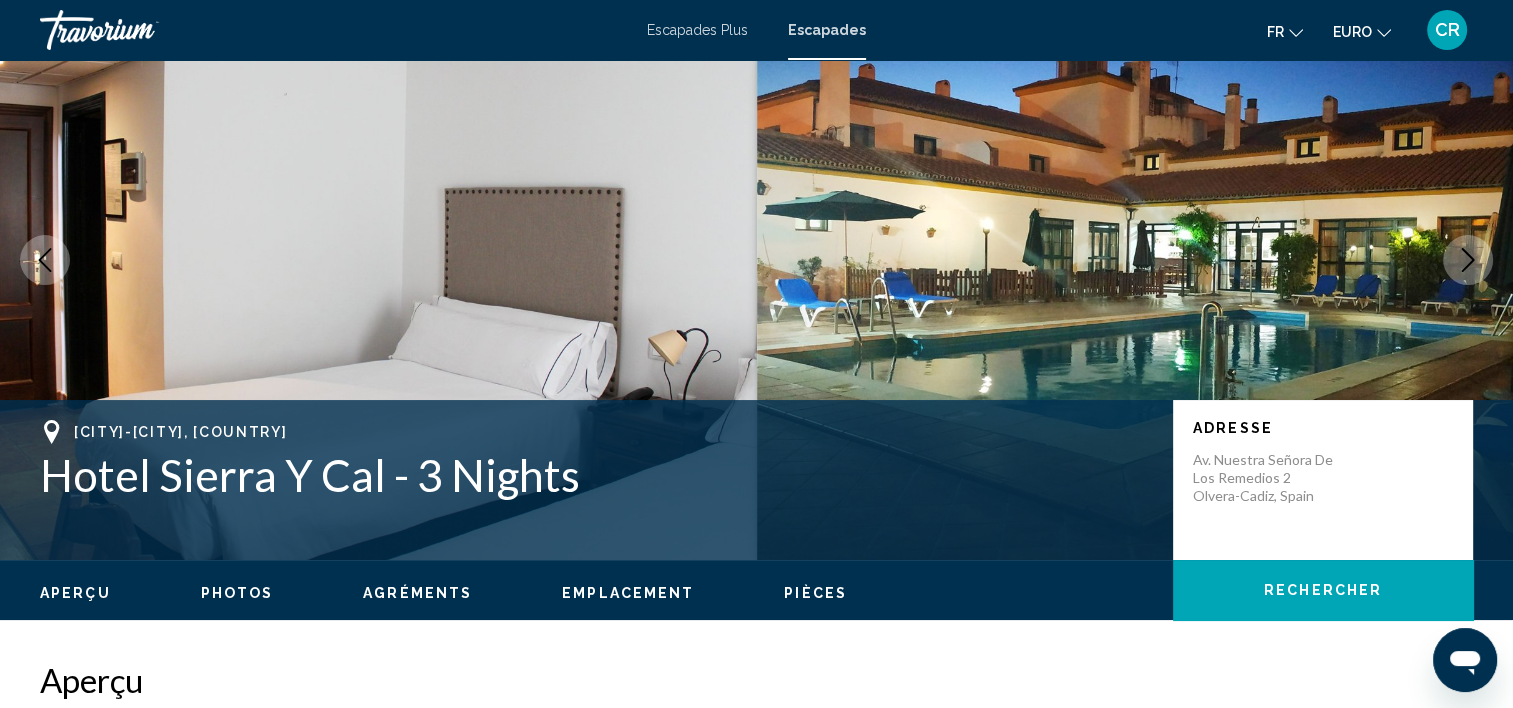 scroll, scrollTop: 6, scrollLeft: 0, axis: vertical 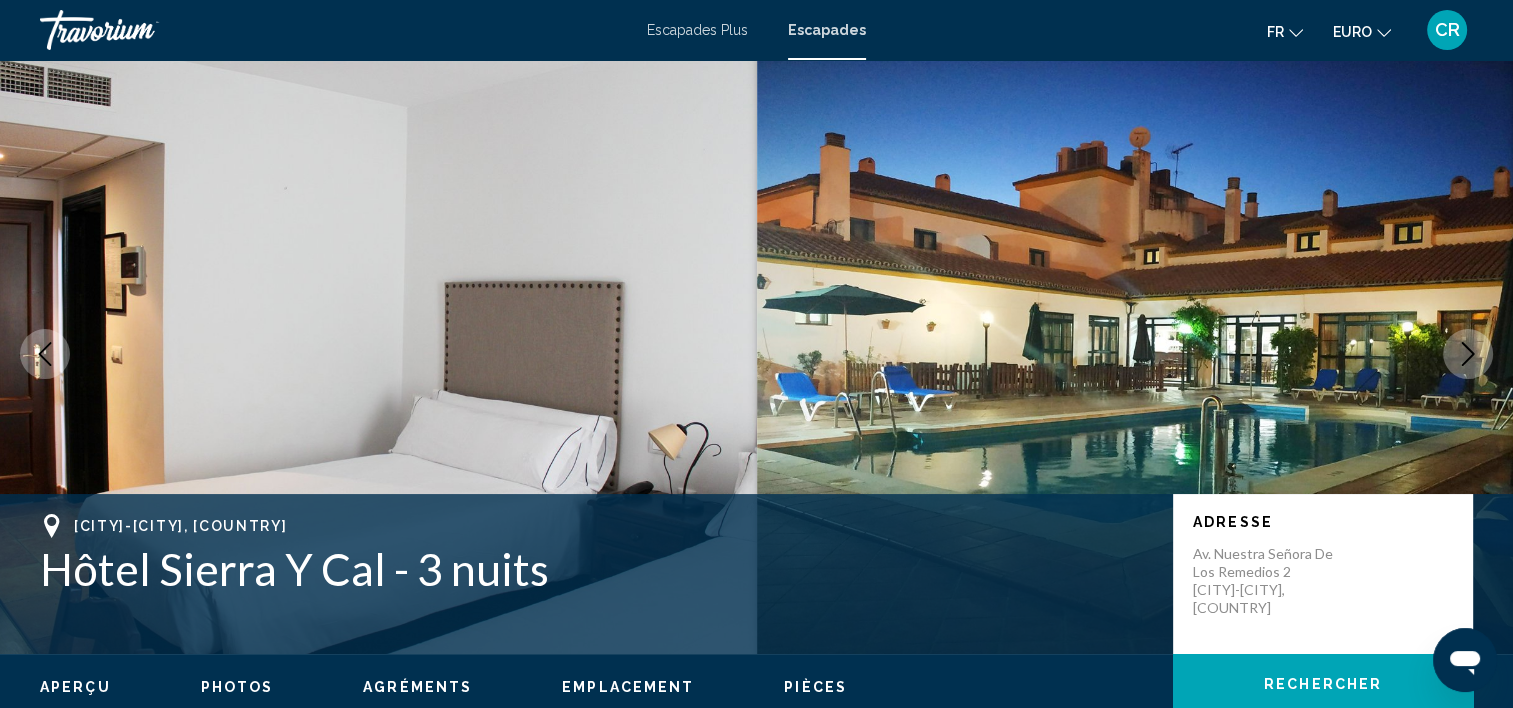 click 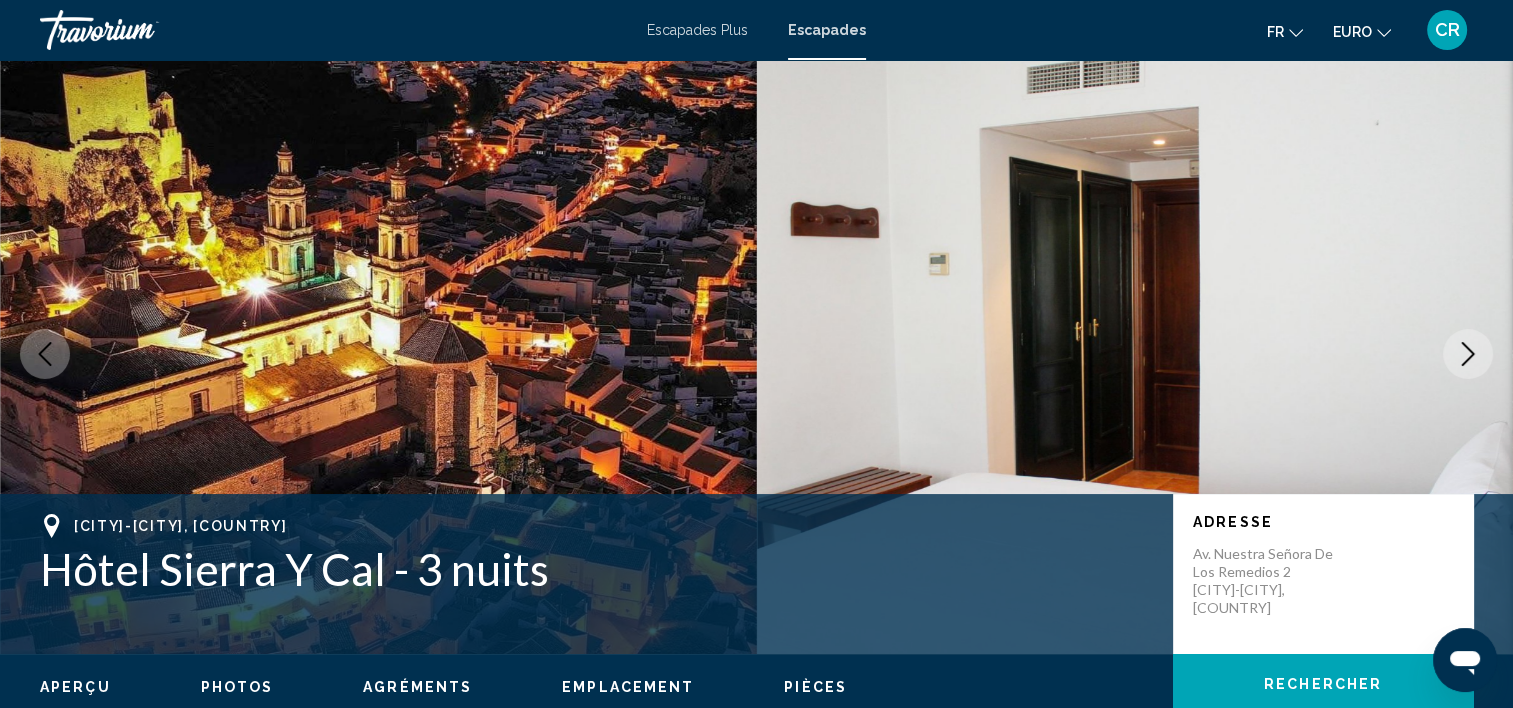 click 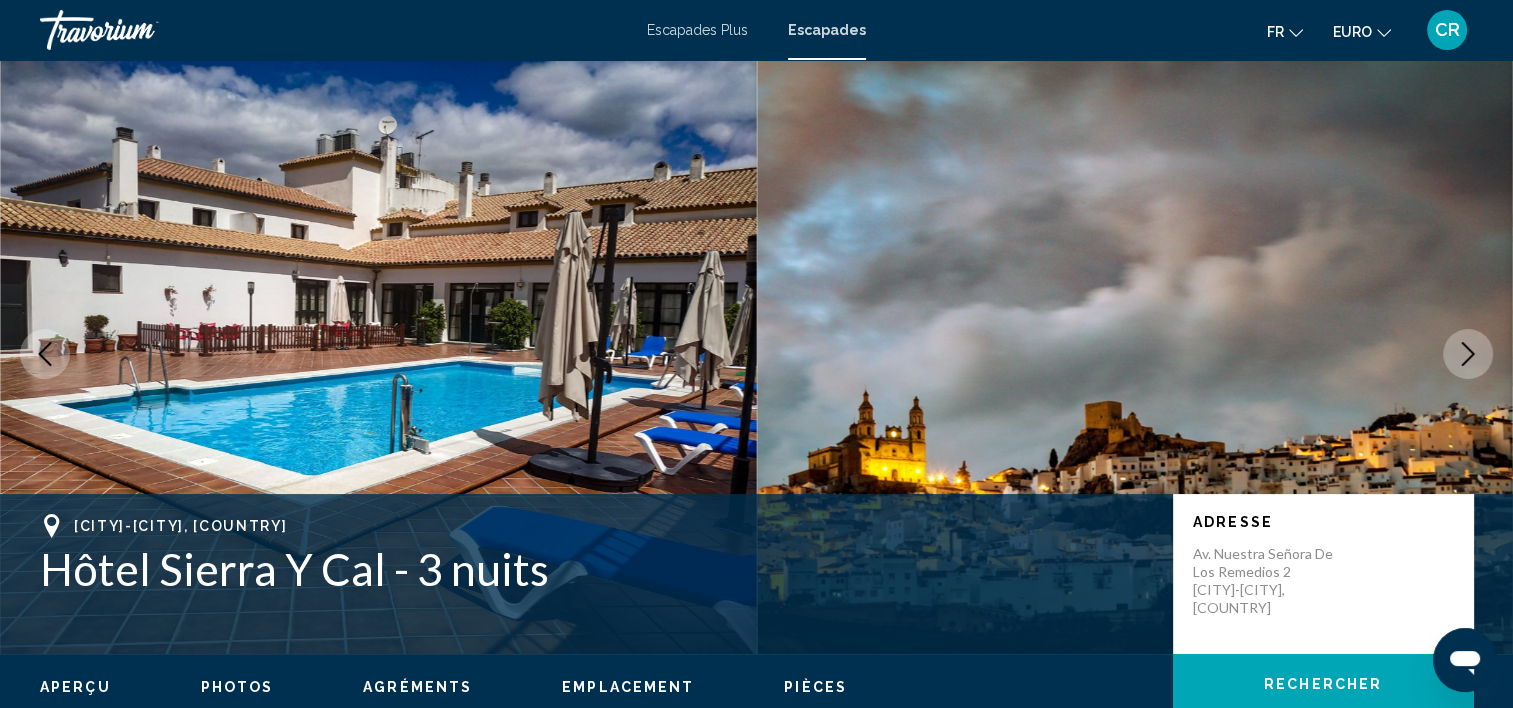 click 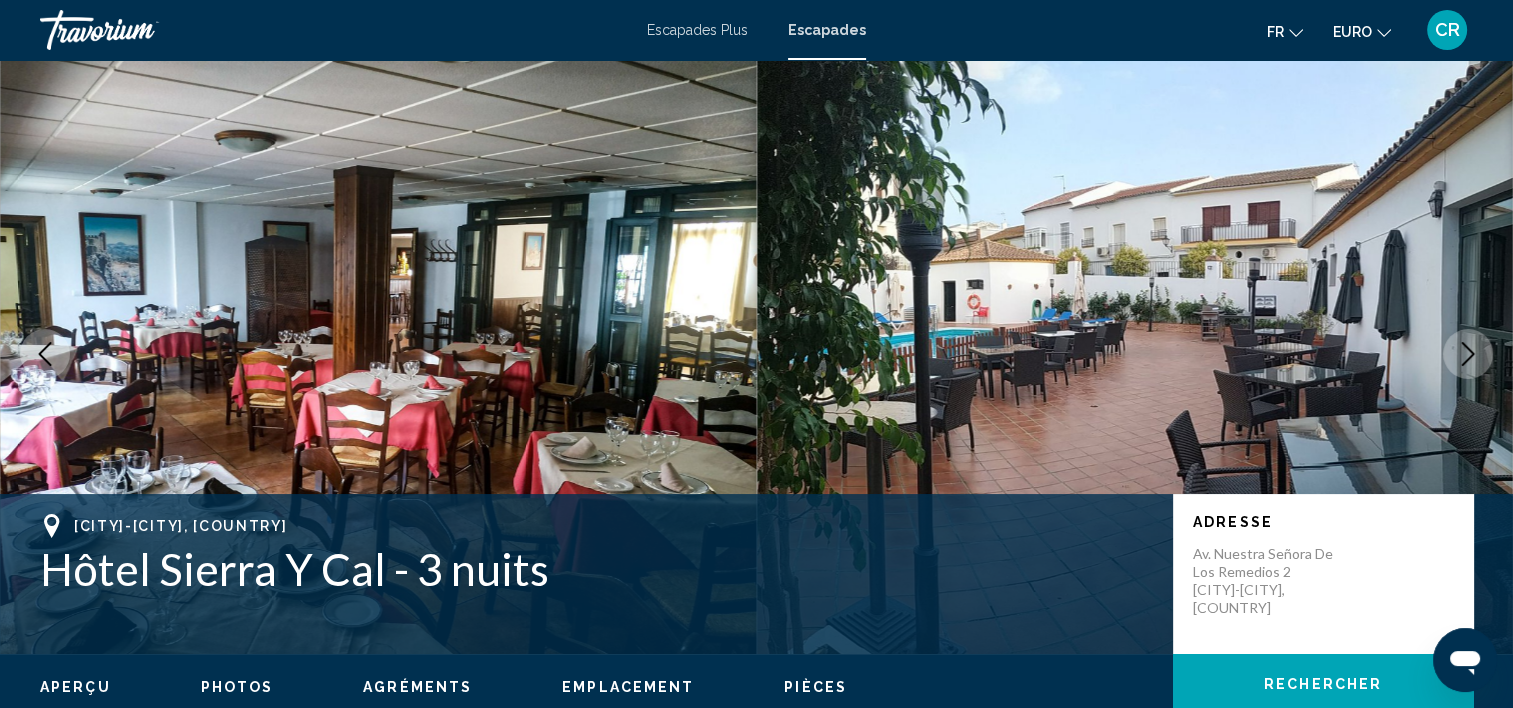 click 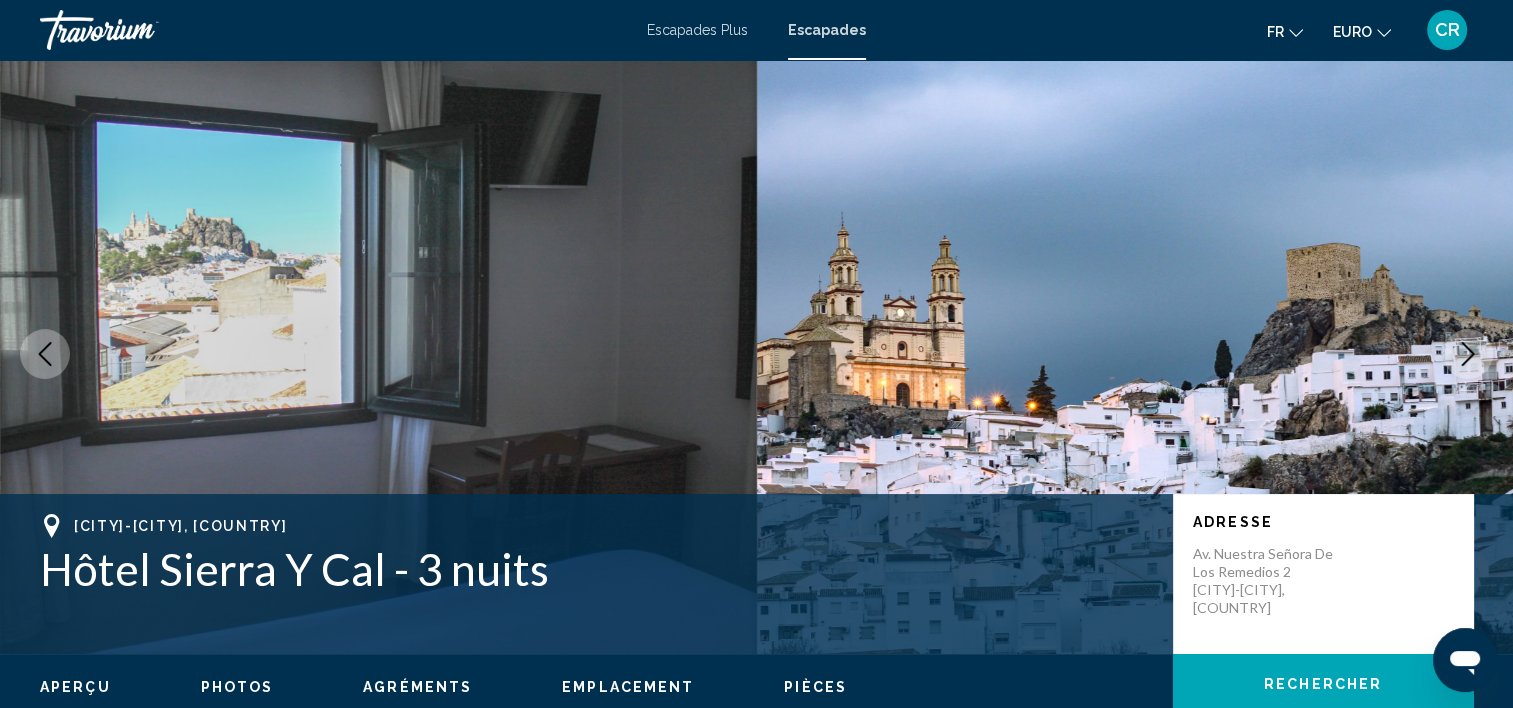 click 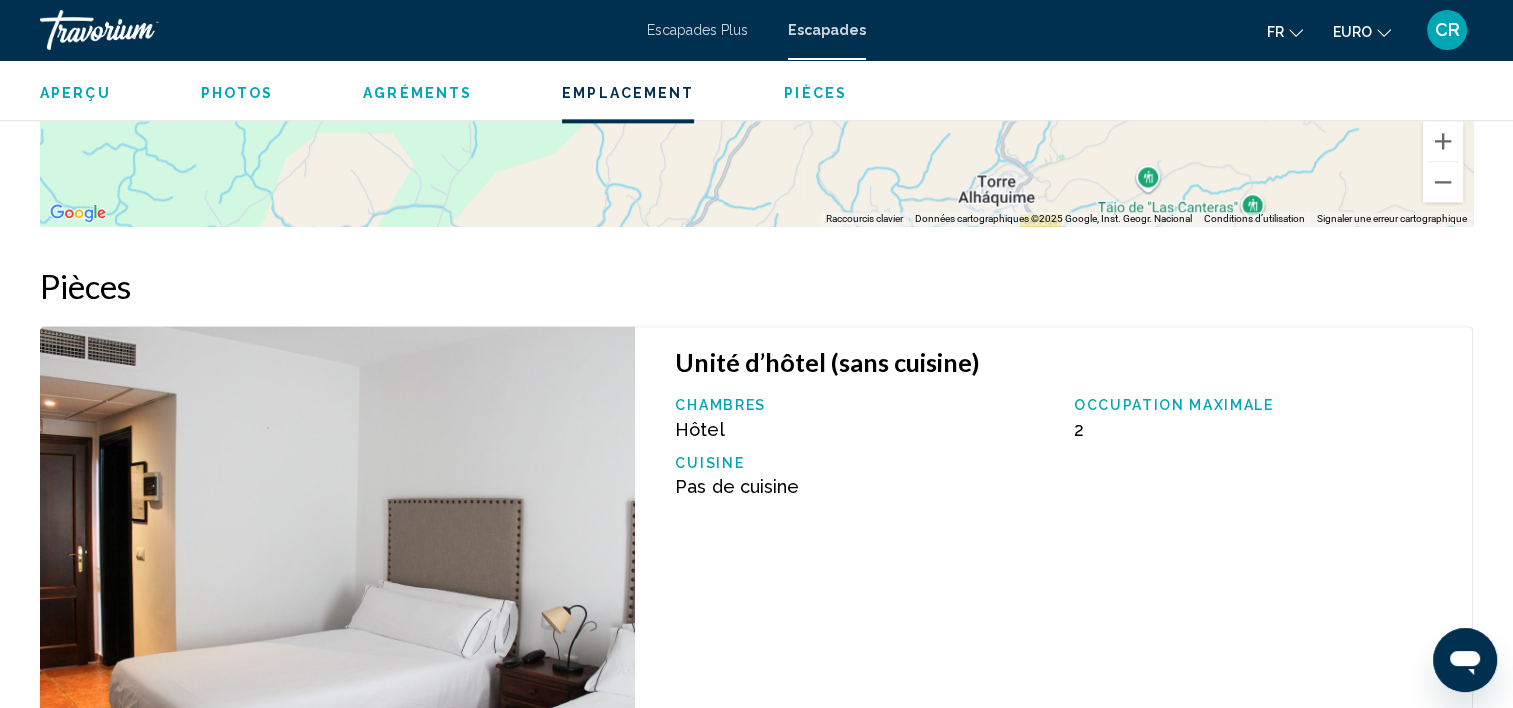 scroll, scrollTop: 2406, scrollLeft: 0, axis: vertical 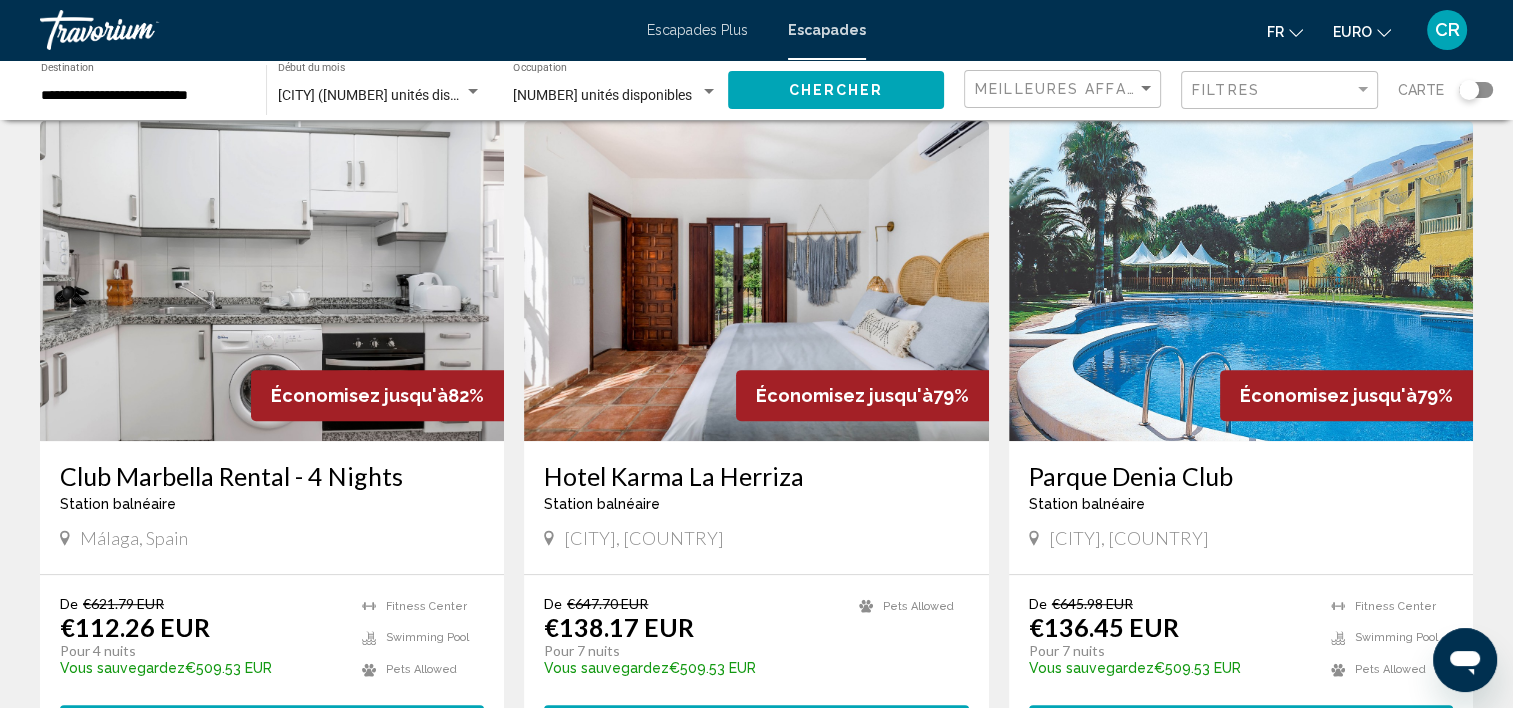click at bounding box center [272, 281] 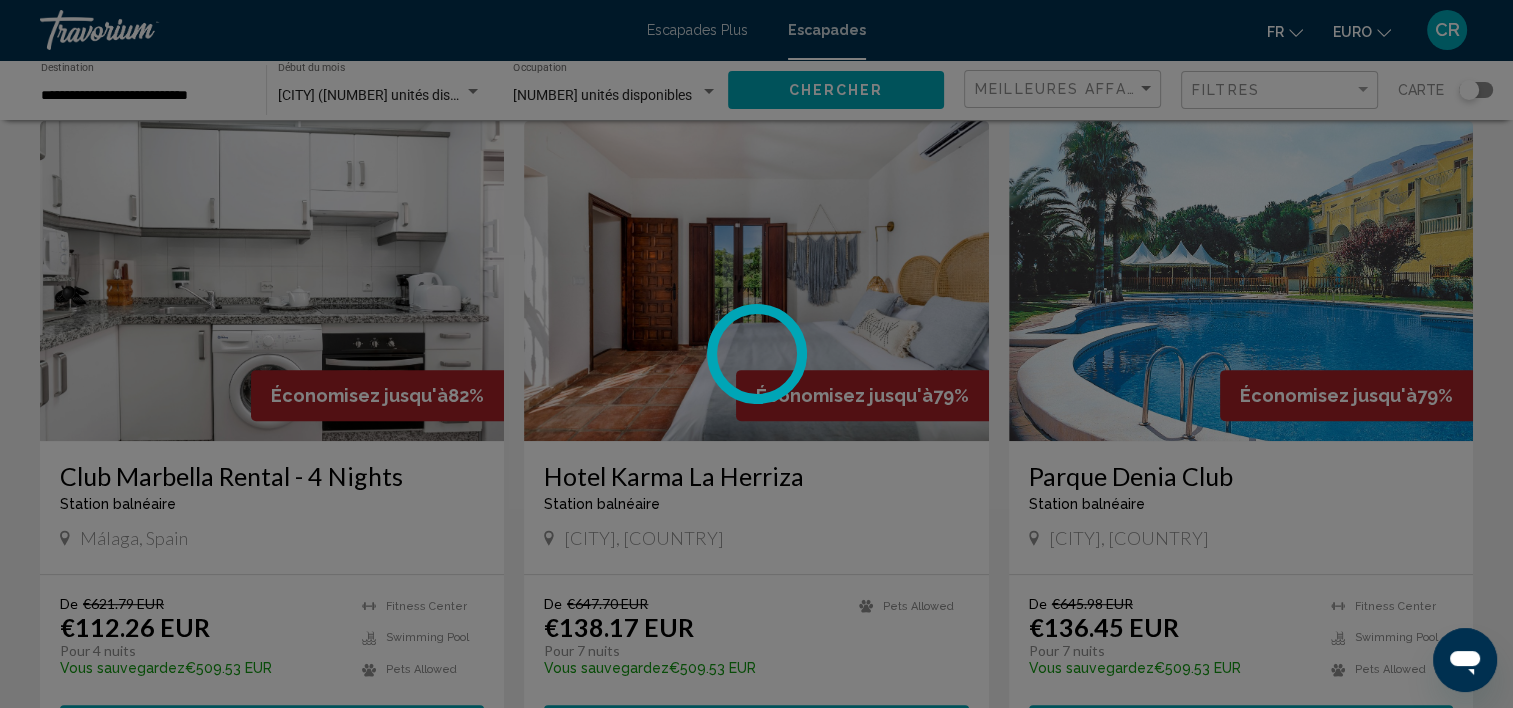 scroll, scrollTop: 5, scrollLeft: 0, axis: vertical 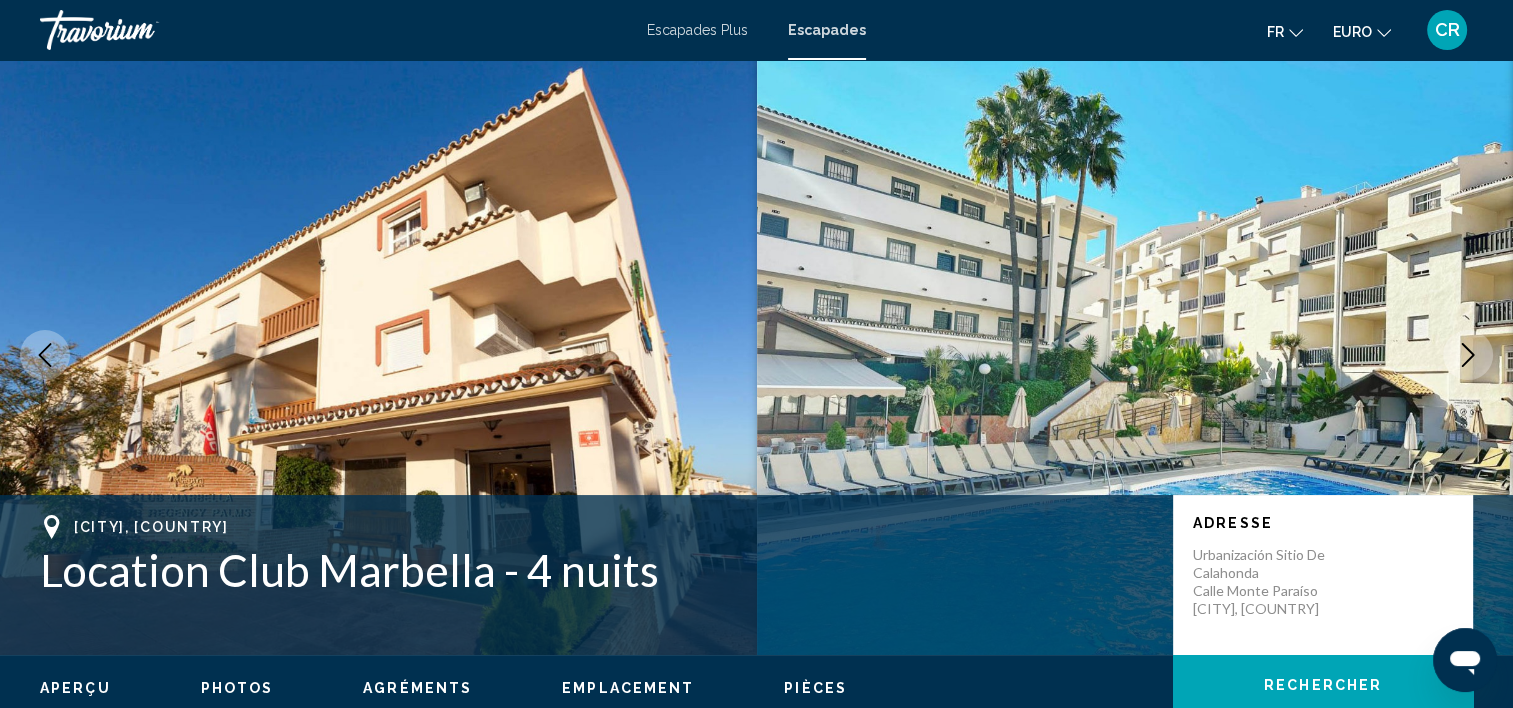click 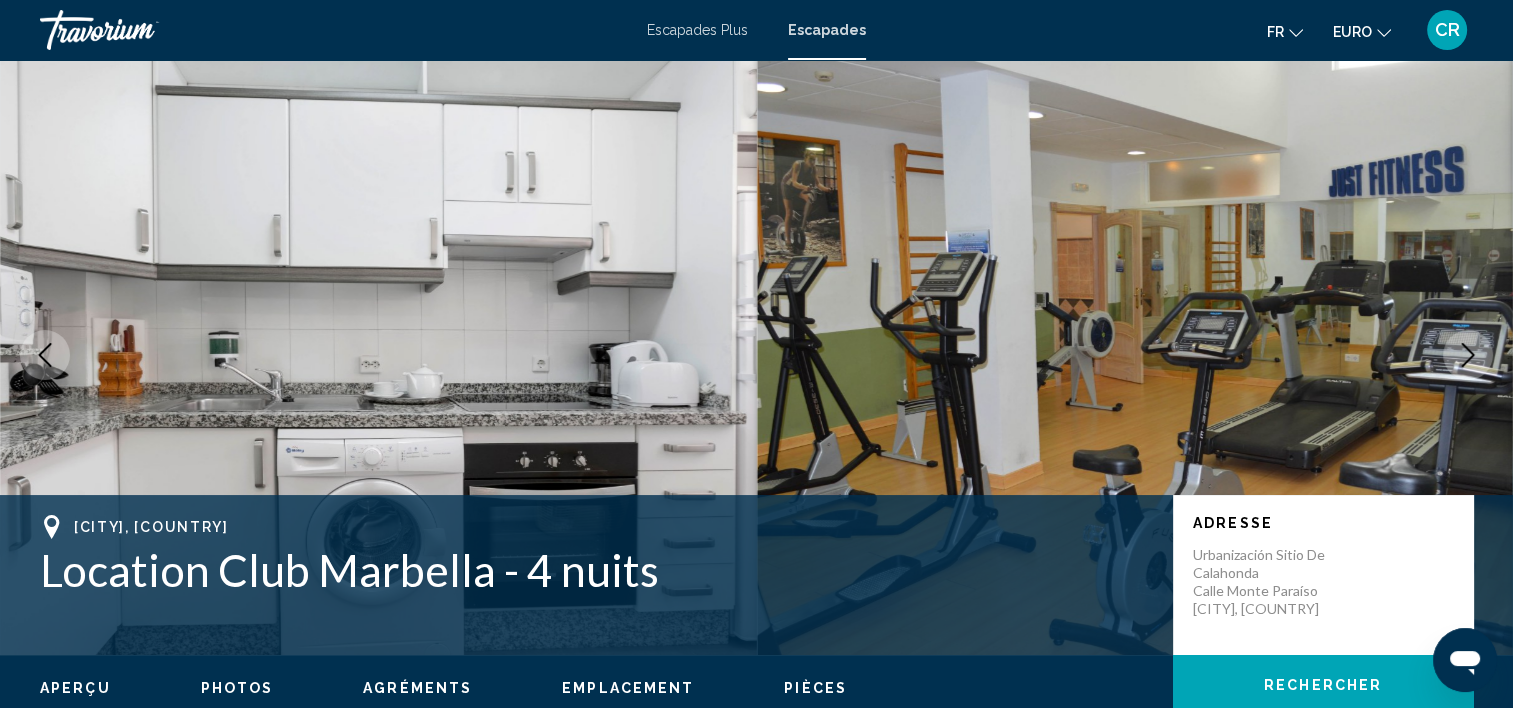 click 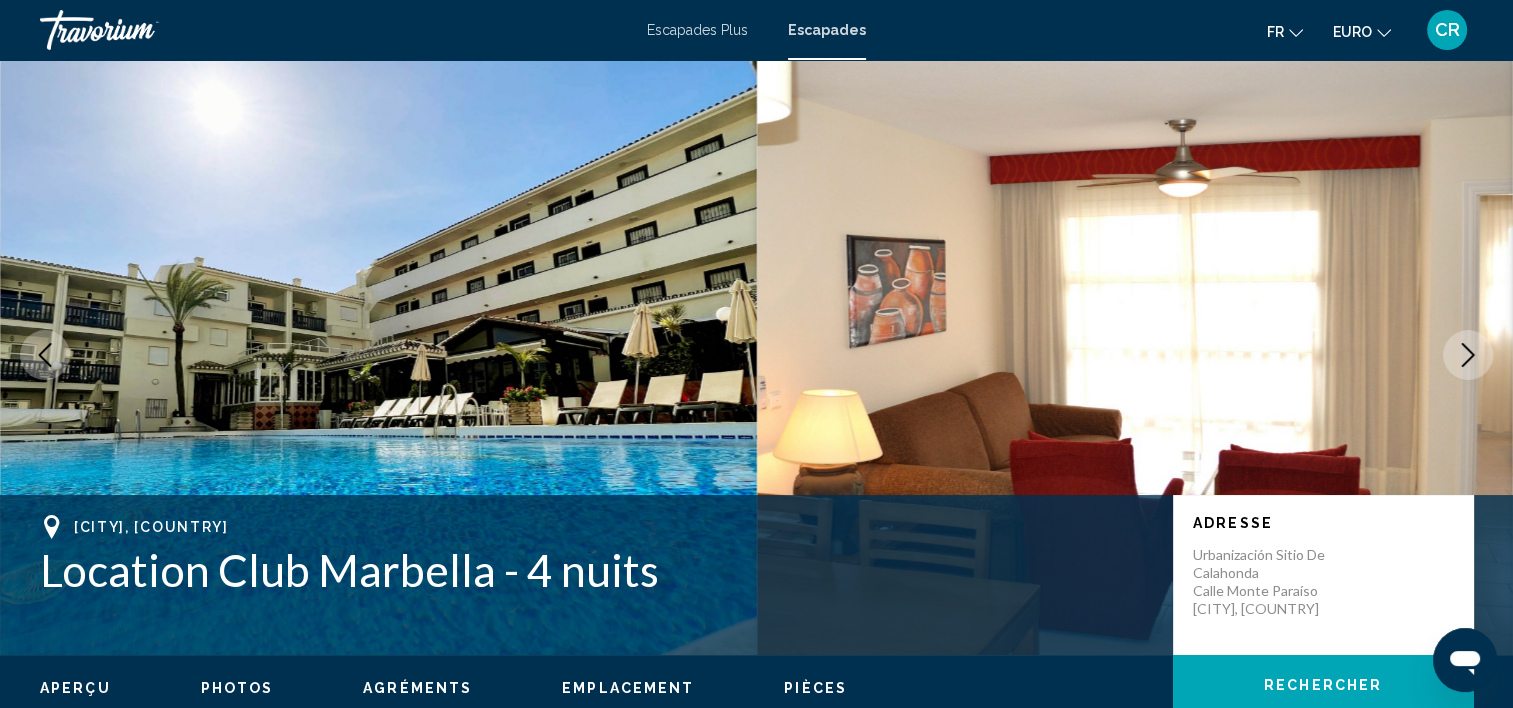 click 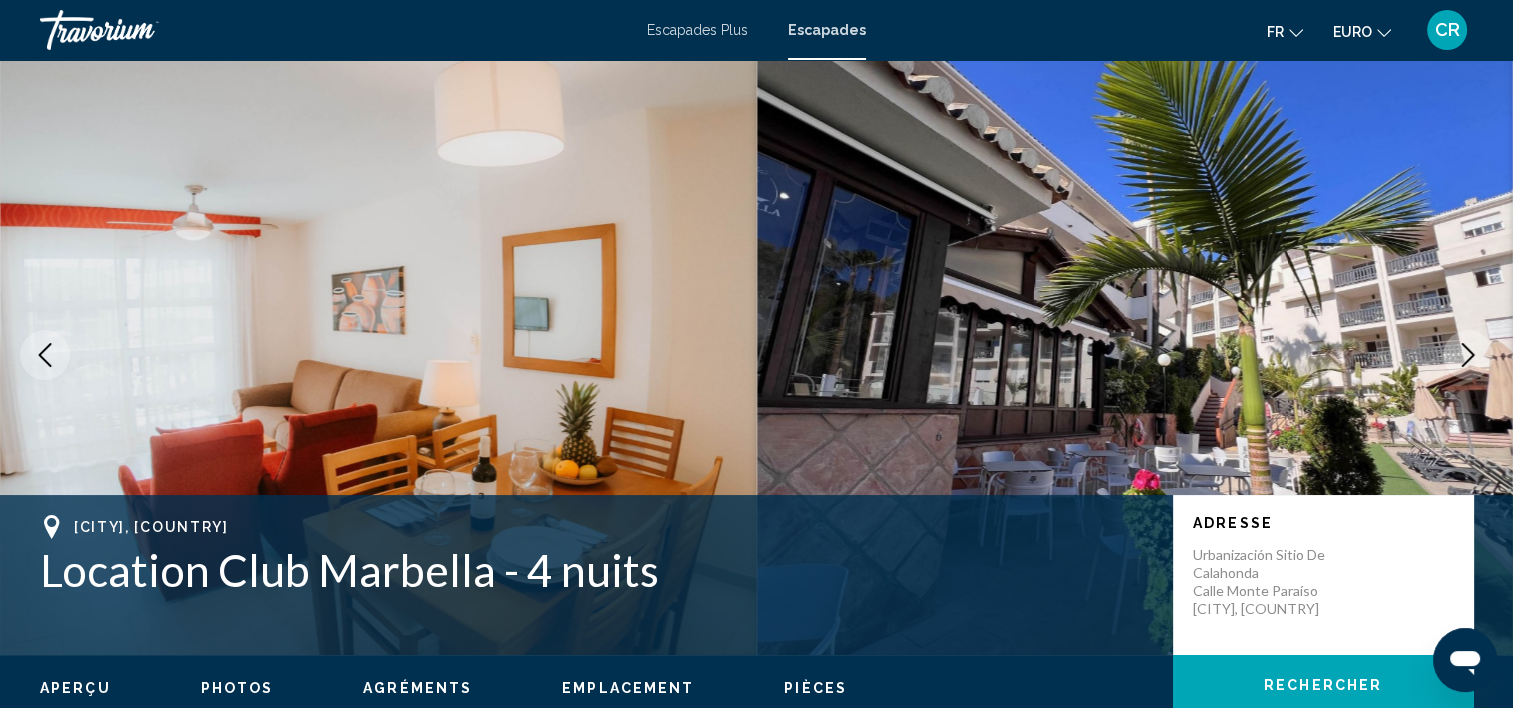 click 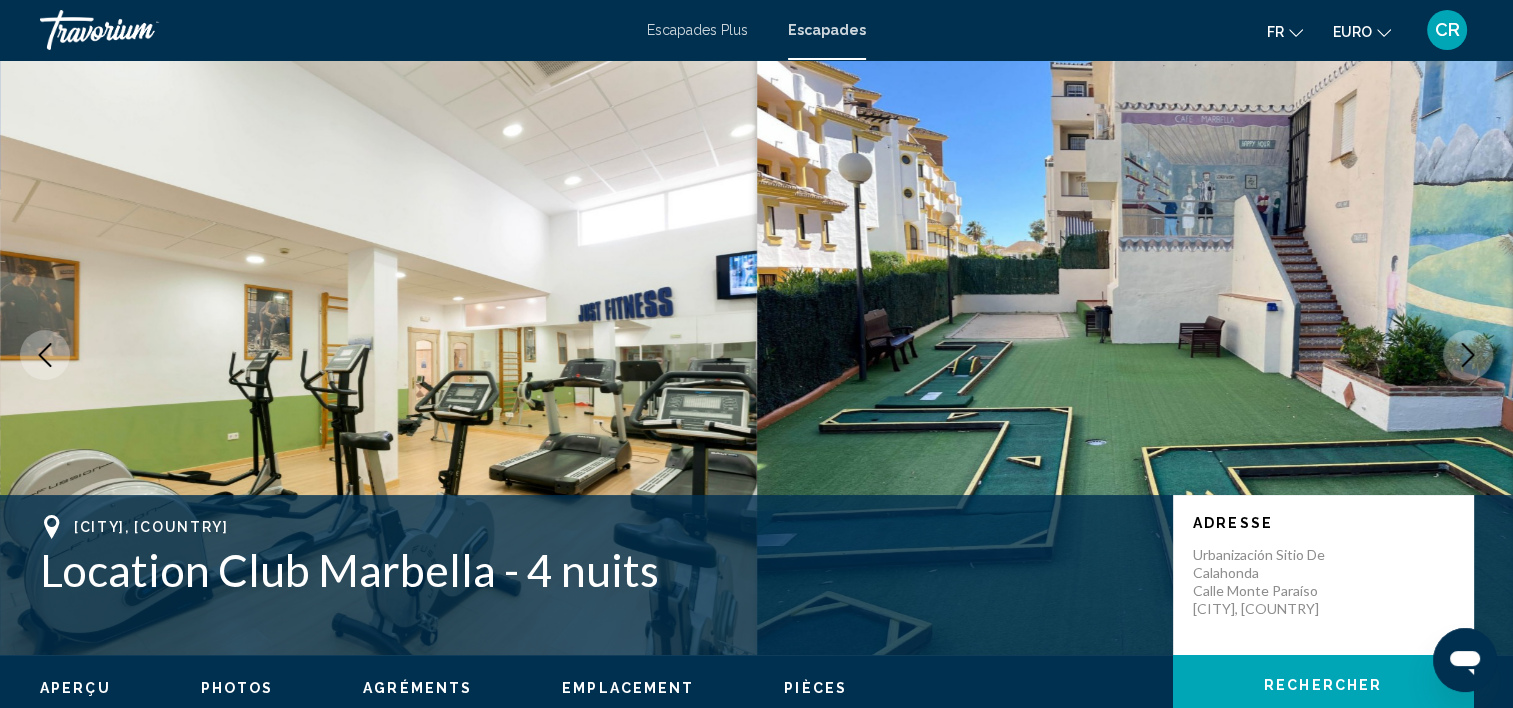 click 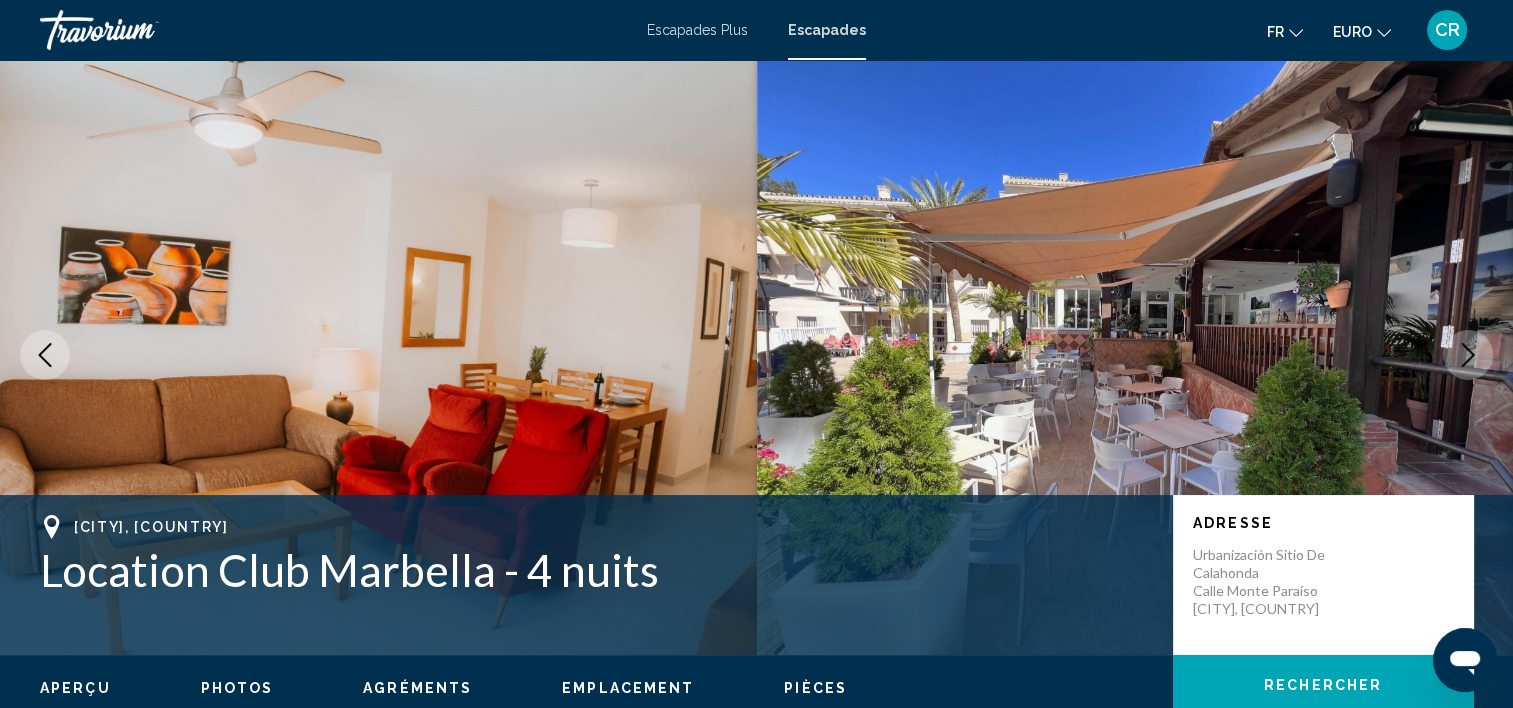 click 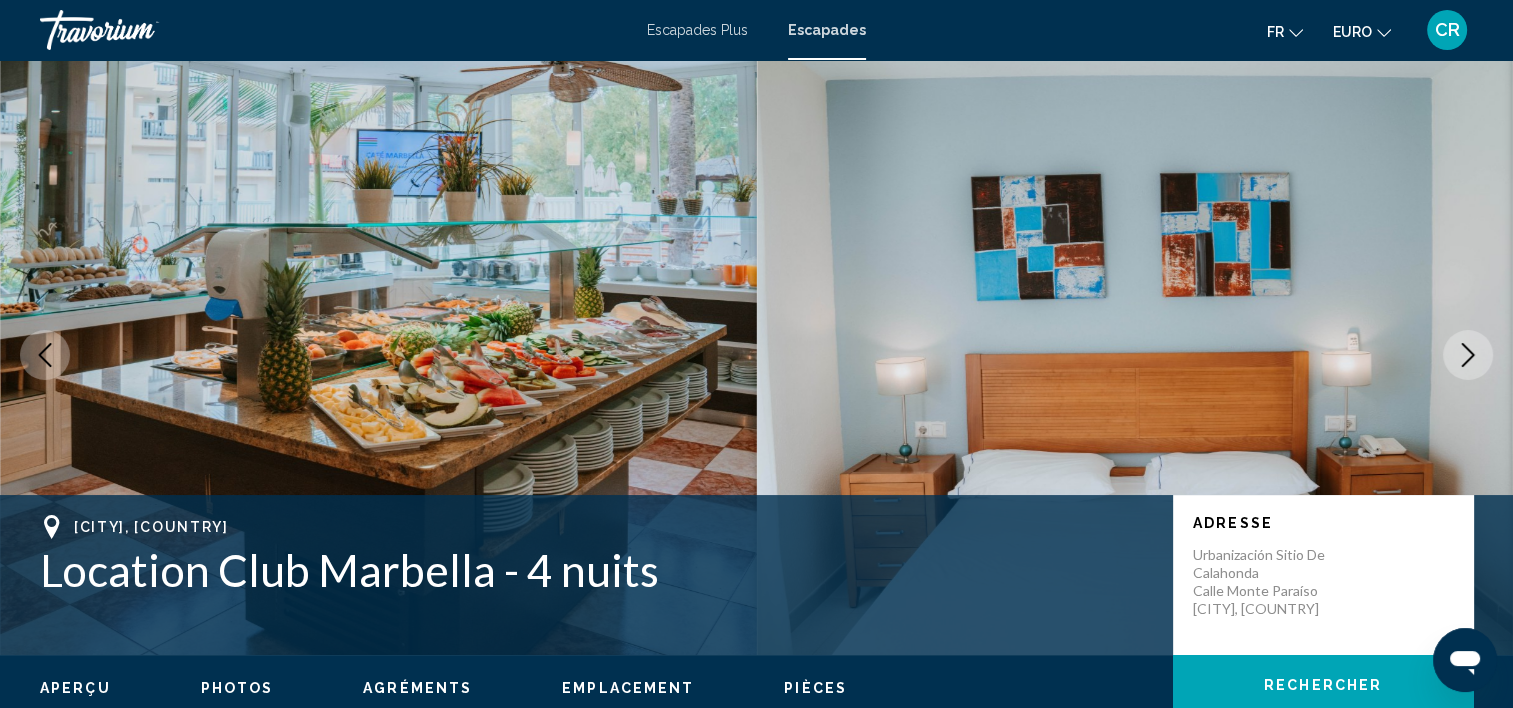 click 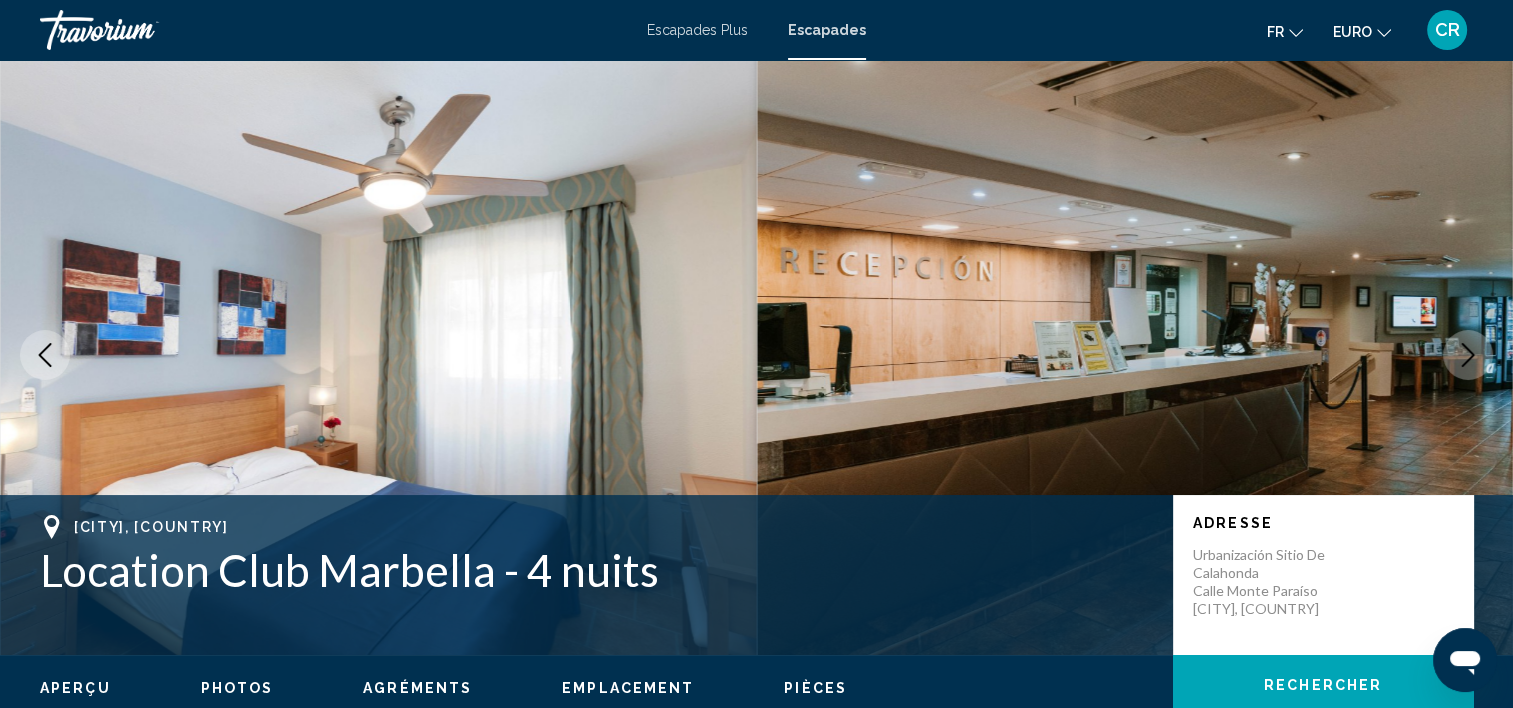 click 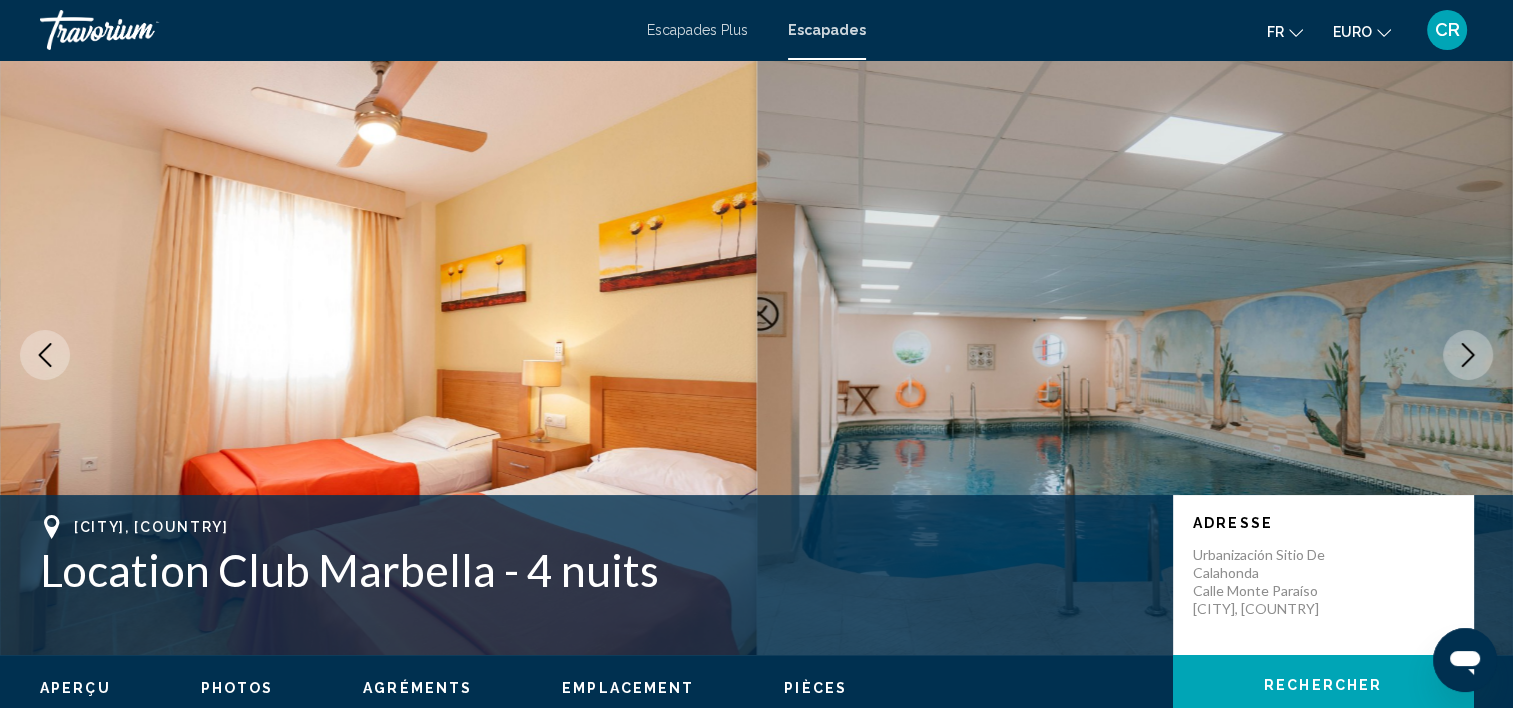 click 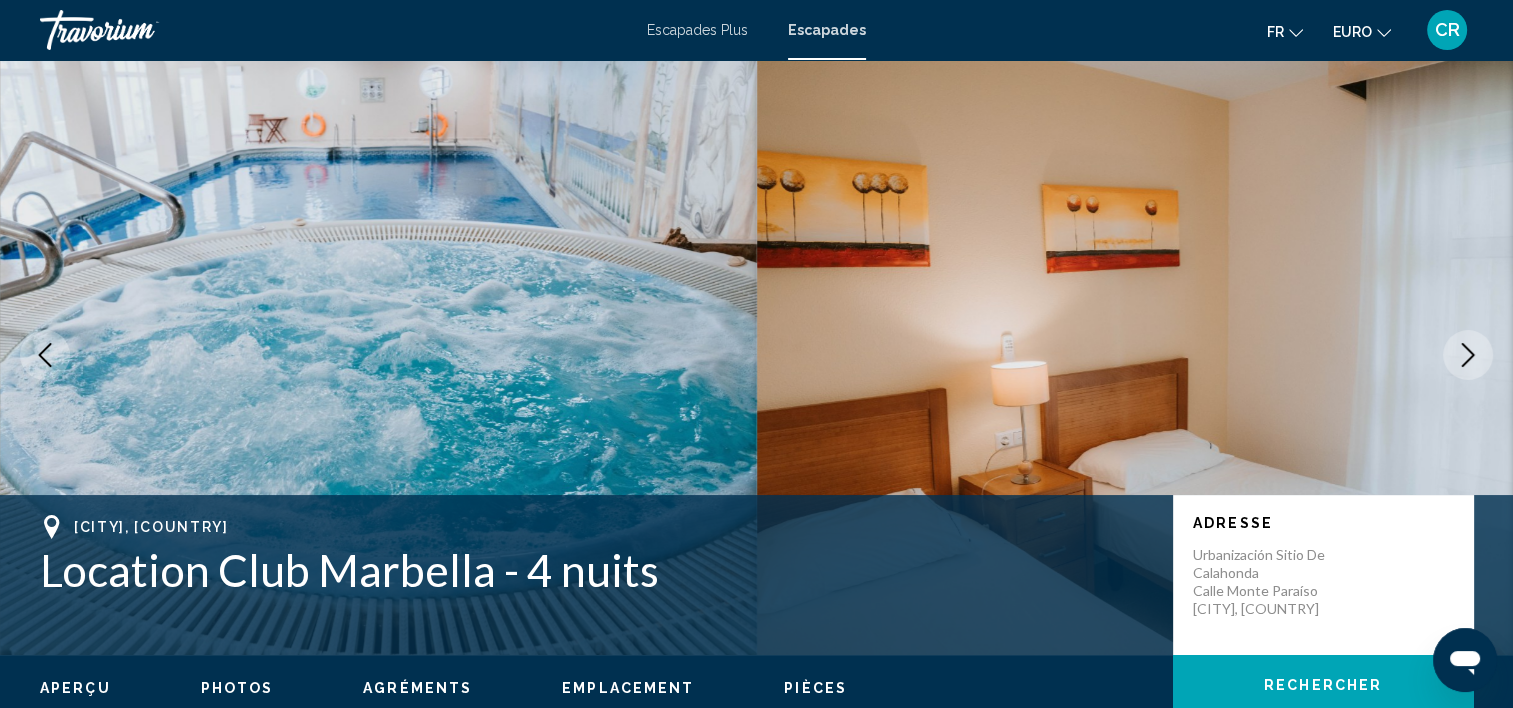 click 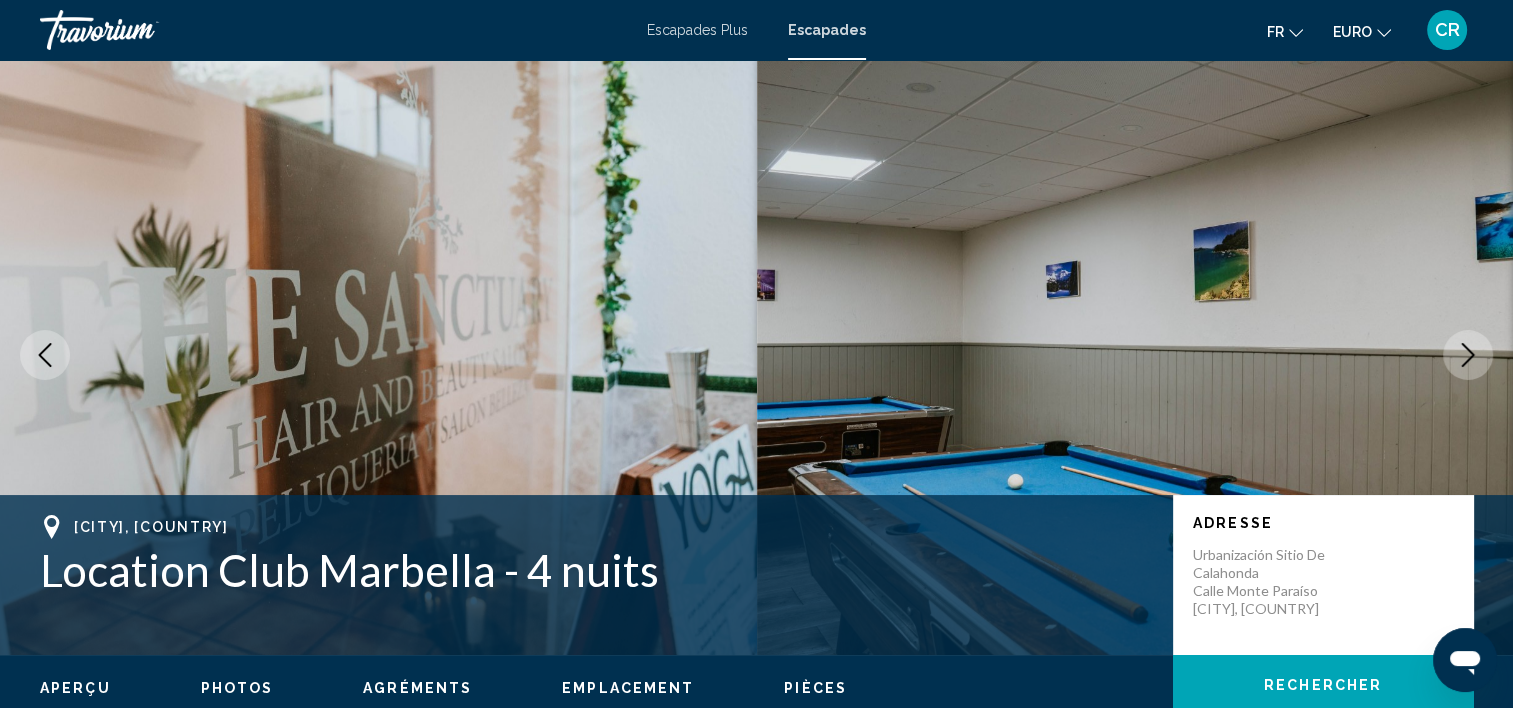 click 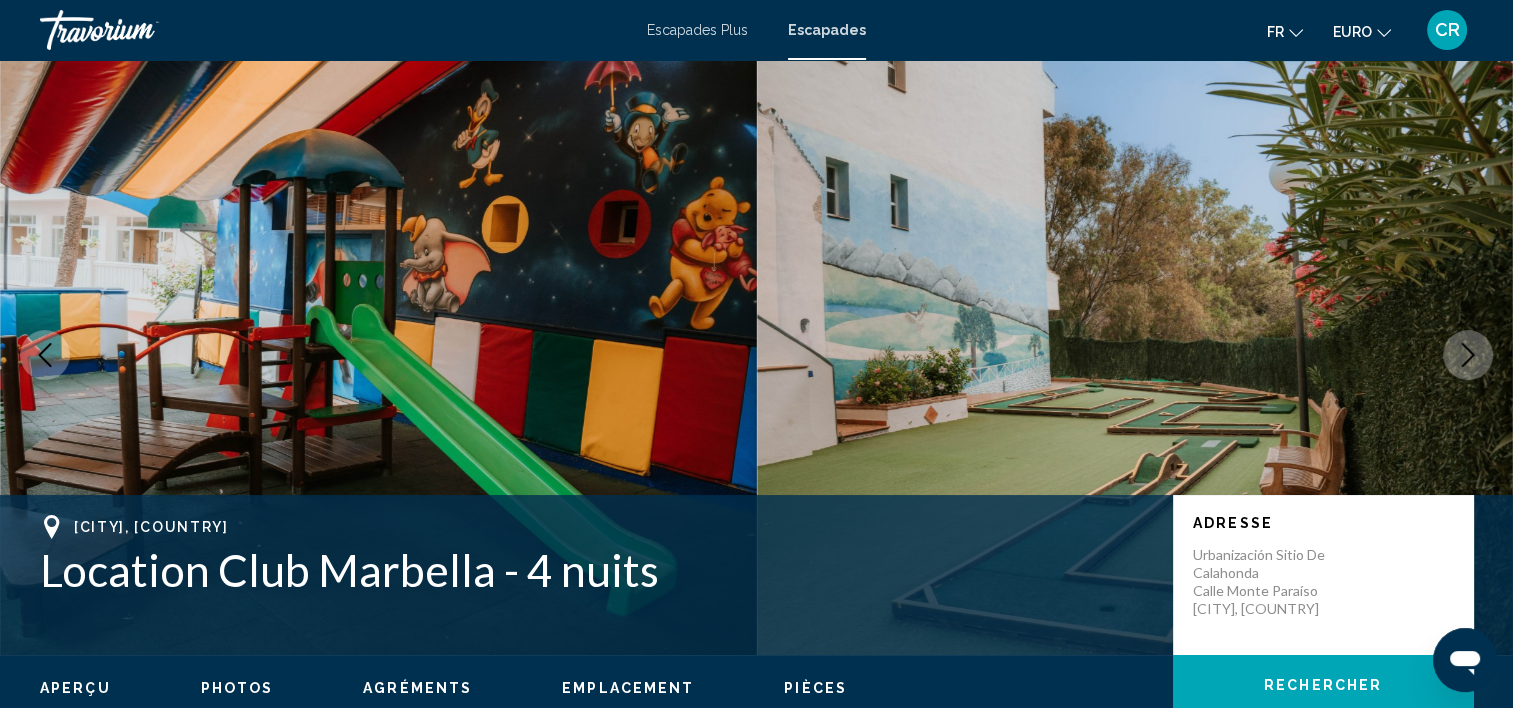 click 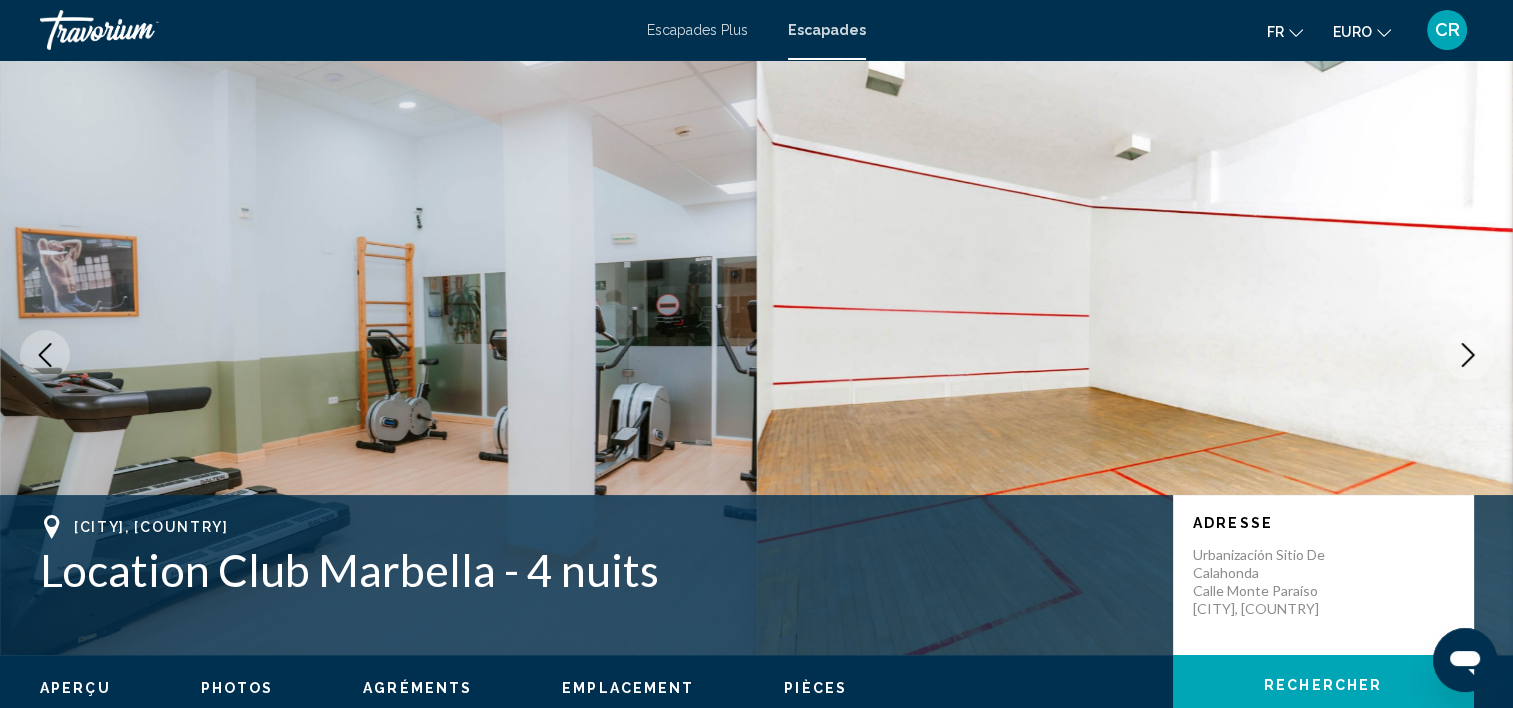 click 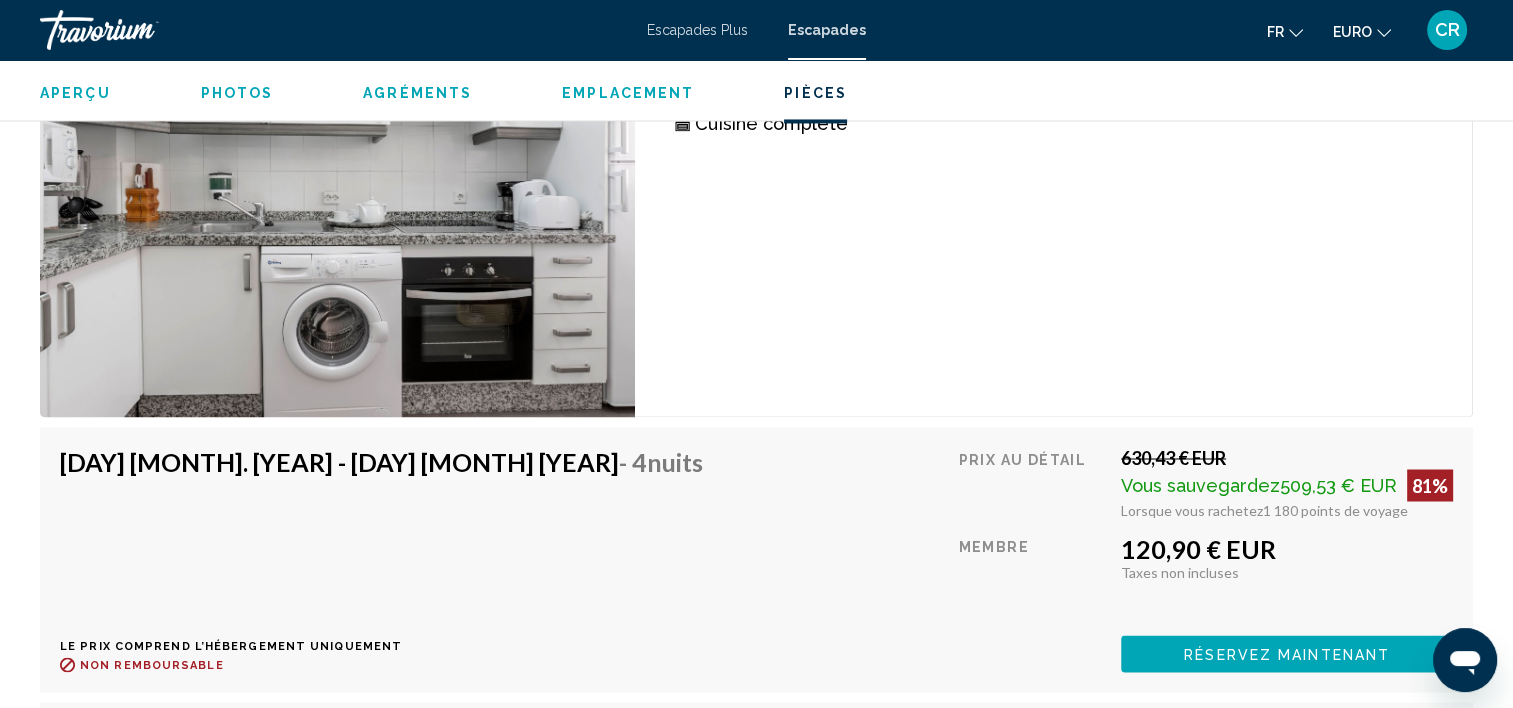 scroll, scrollTop: 3305, scrollLeft: 0, axis: vertical 